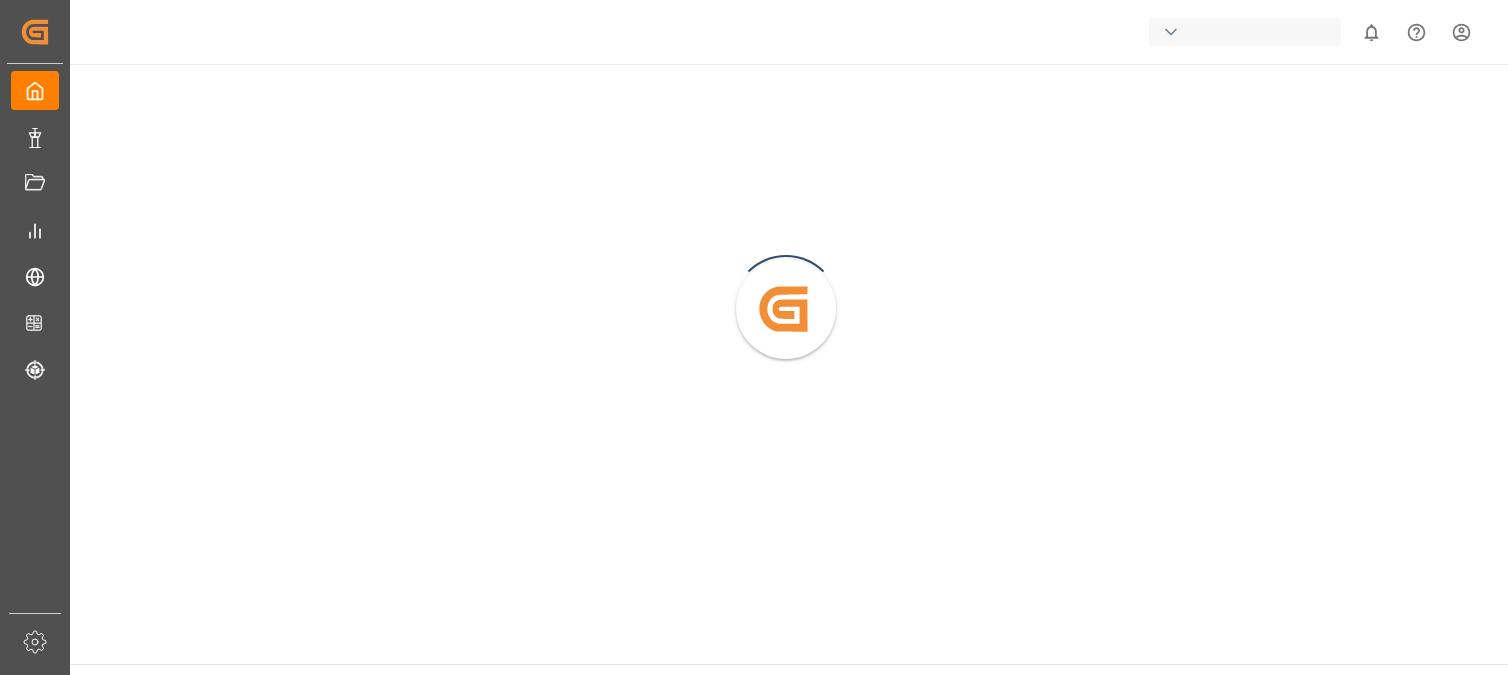 scroll, scrollTop: 0, scrollLeft: 0, axis: both 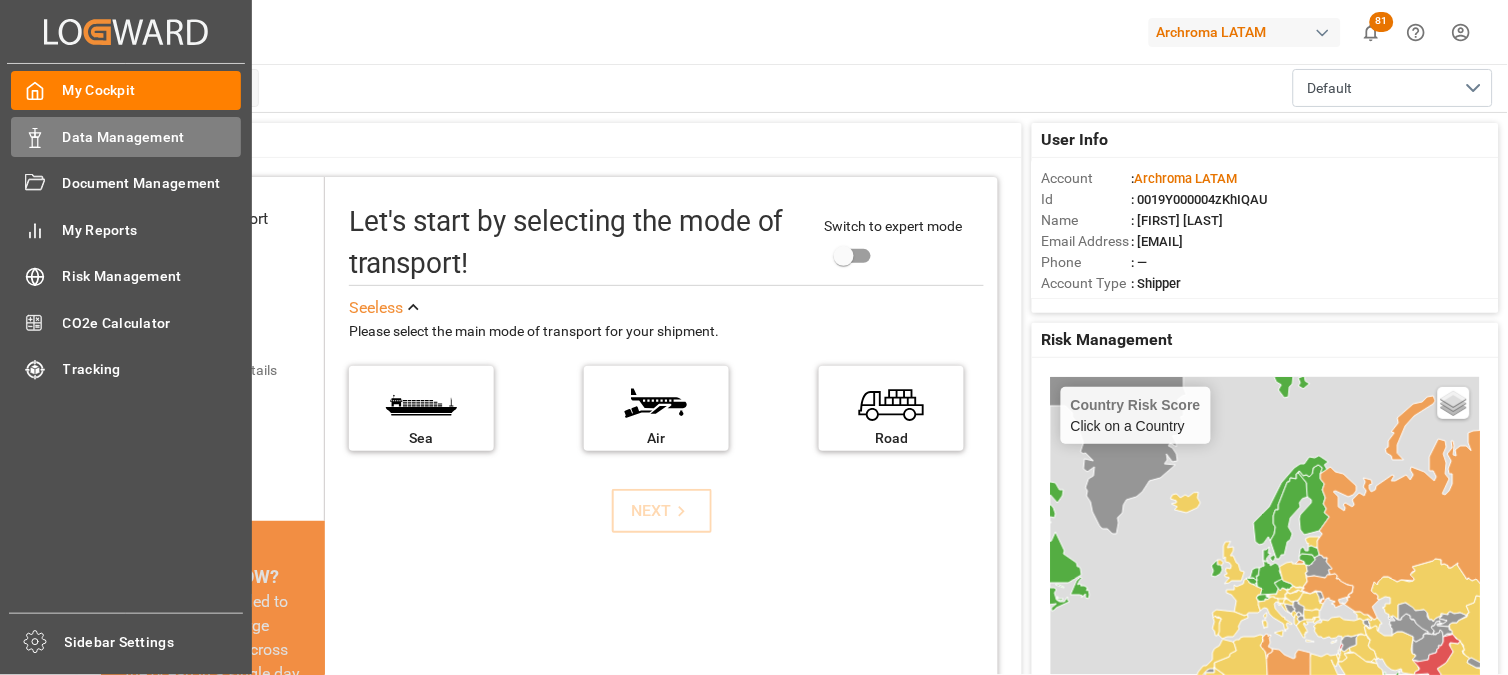 click on "Data Management" at bounding box center (152, 137) 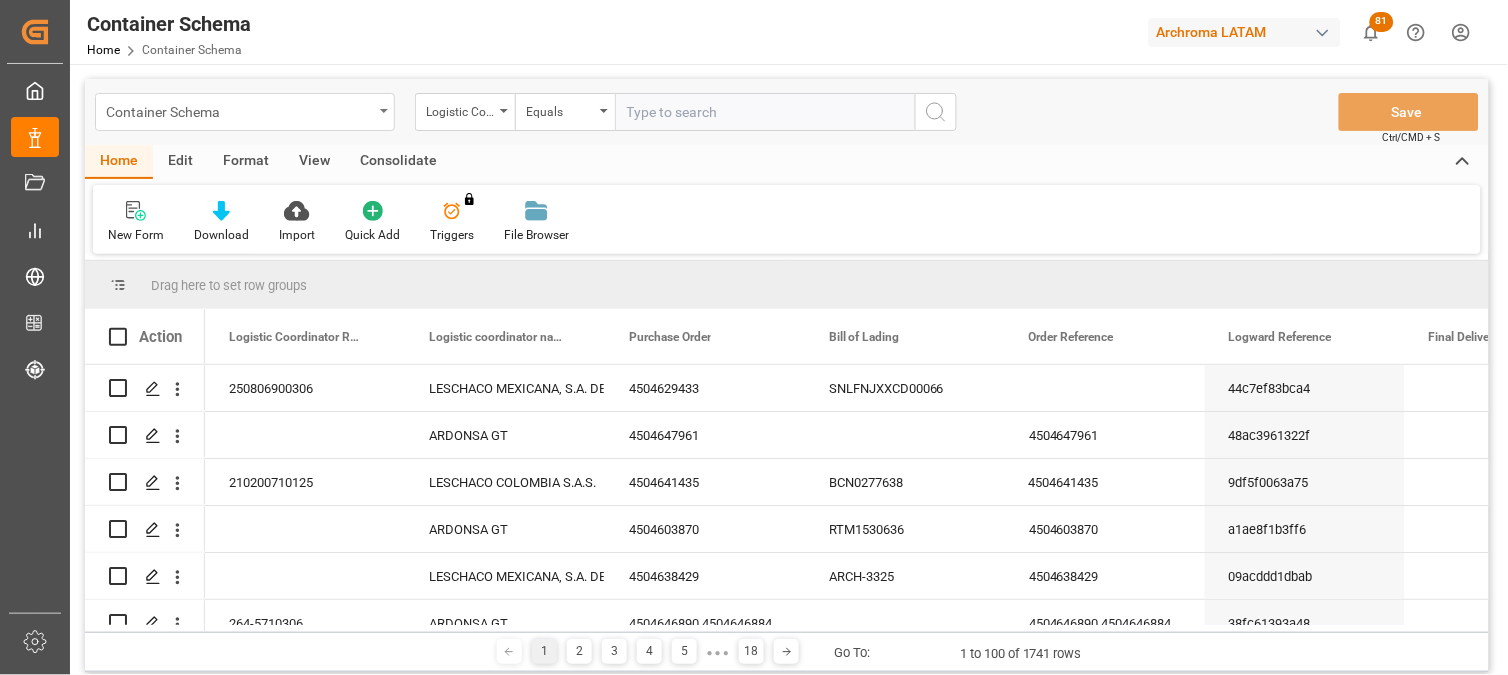 click on "Container Schema" at bounding box center (245, 112) 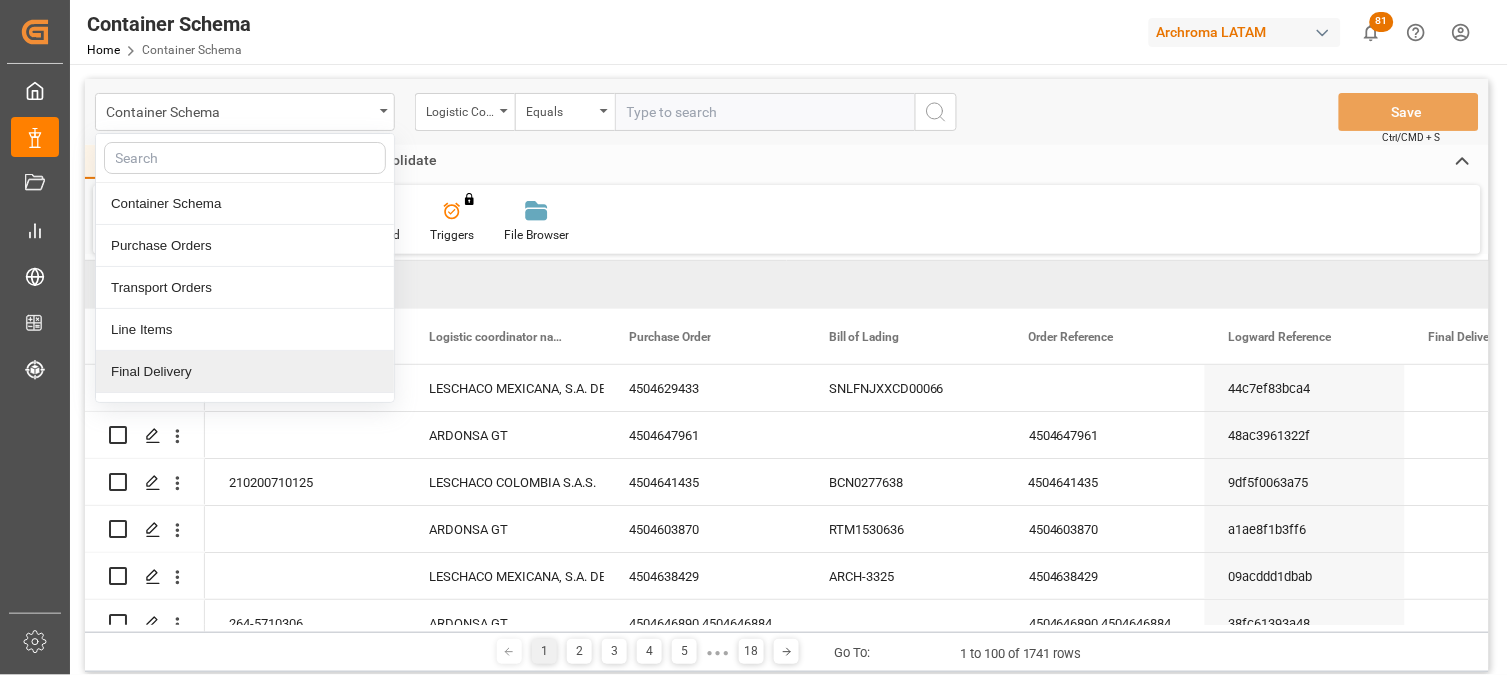 click on "Final Delivery" at bounding box center (245, 372) 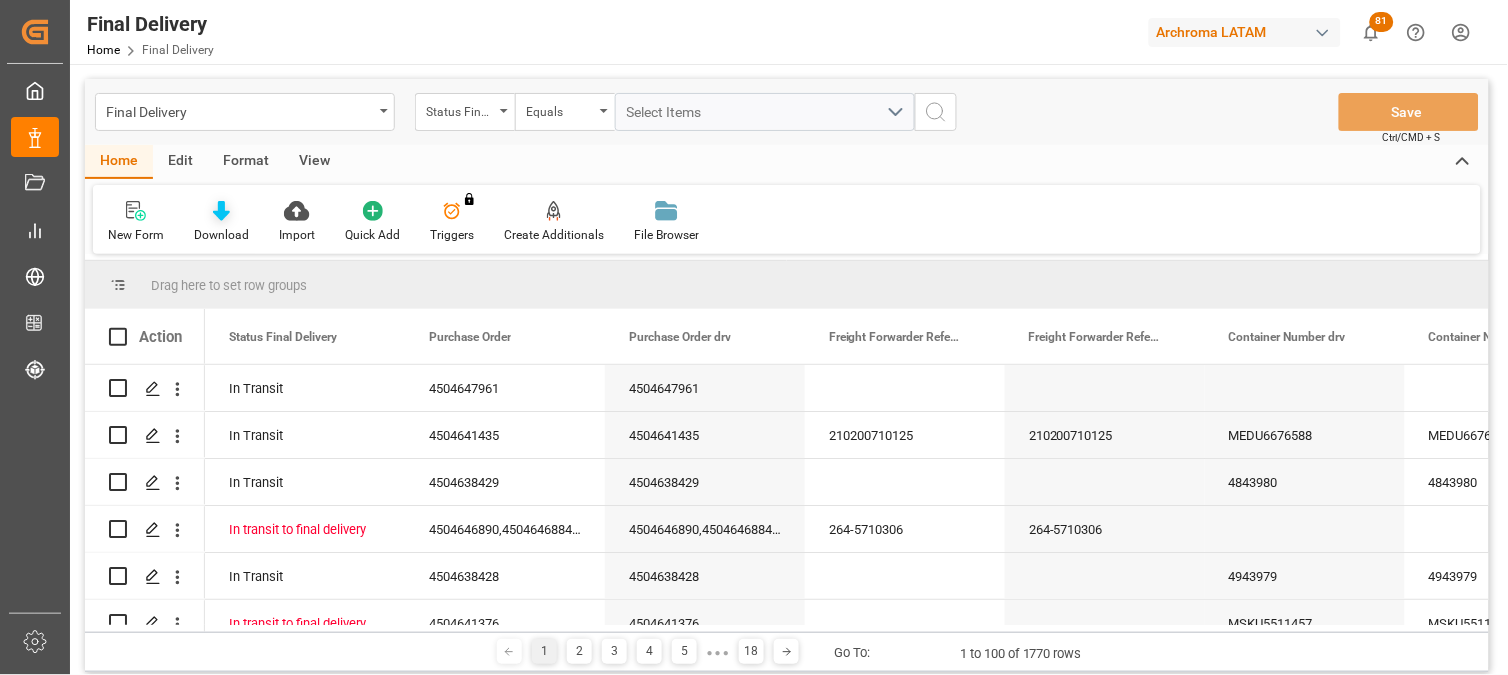 click on "Download" at bounding box center [221, 235] 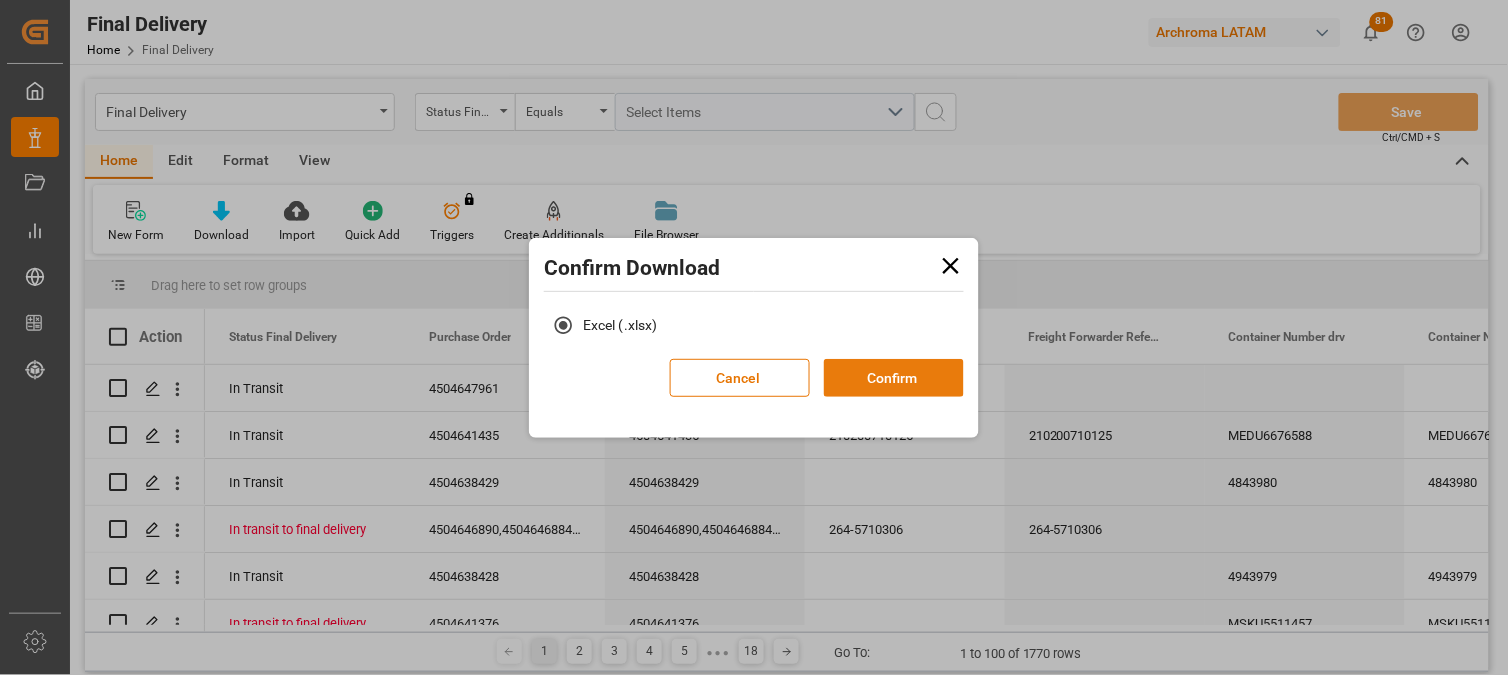 click on "Confirm" at bounding box center (894, 378) 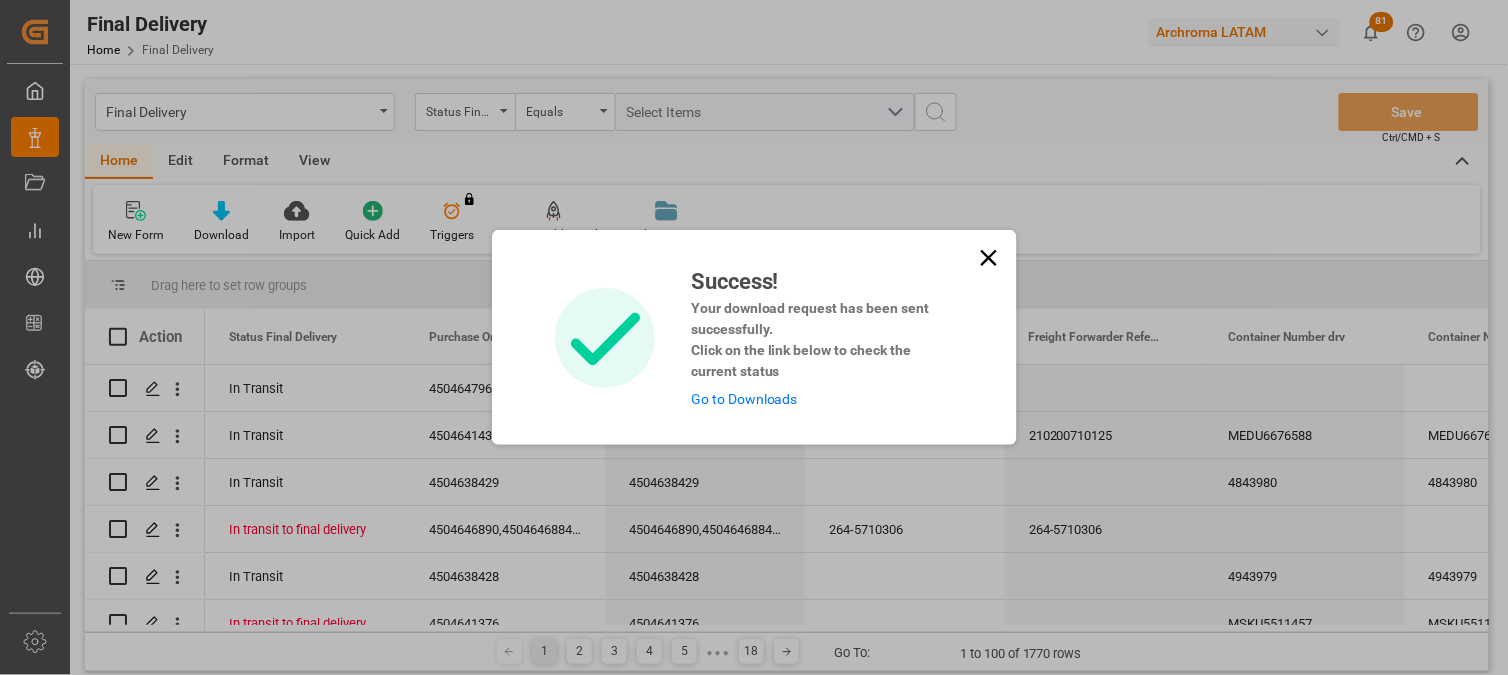 click on "Go to Downloads" at bounding box center [744, 399] 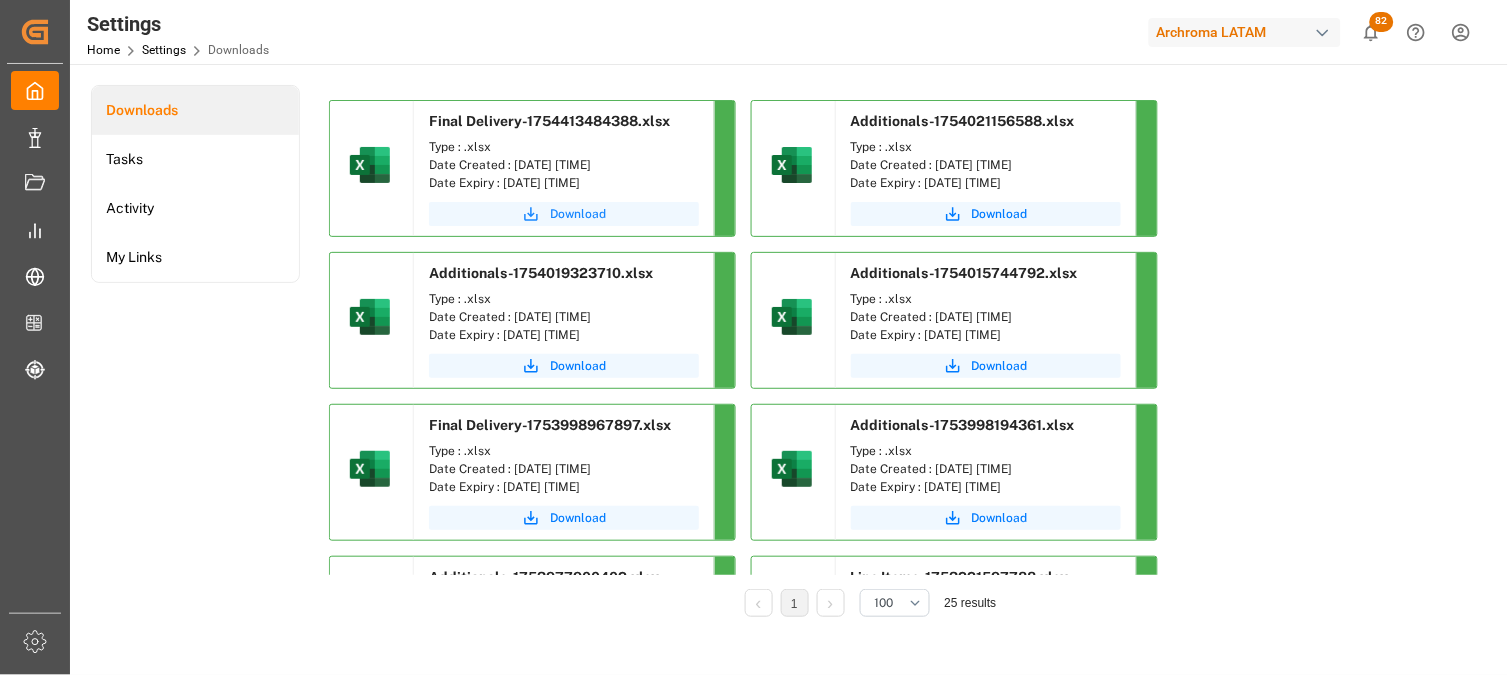 click on "Download" at bounding box center [578, 214] 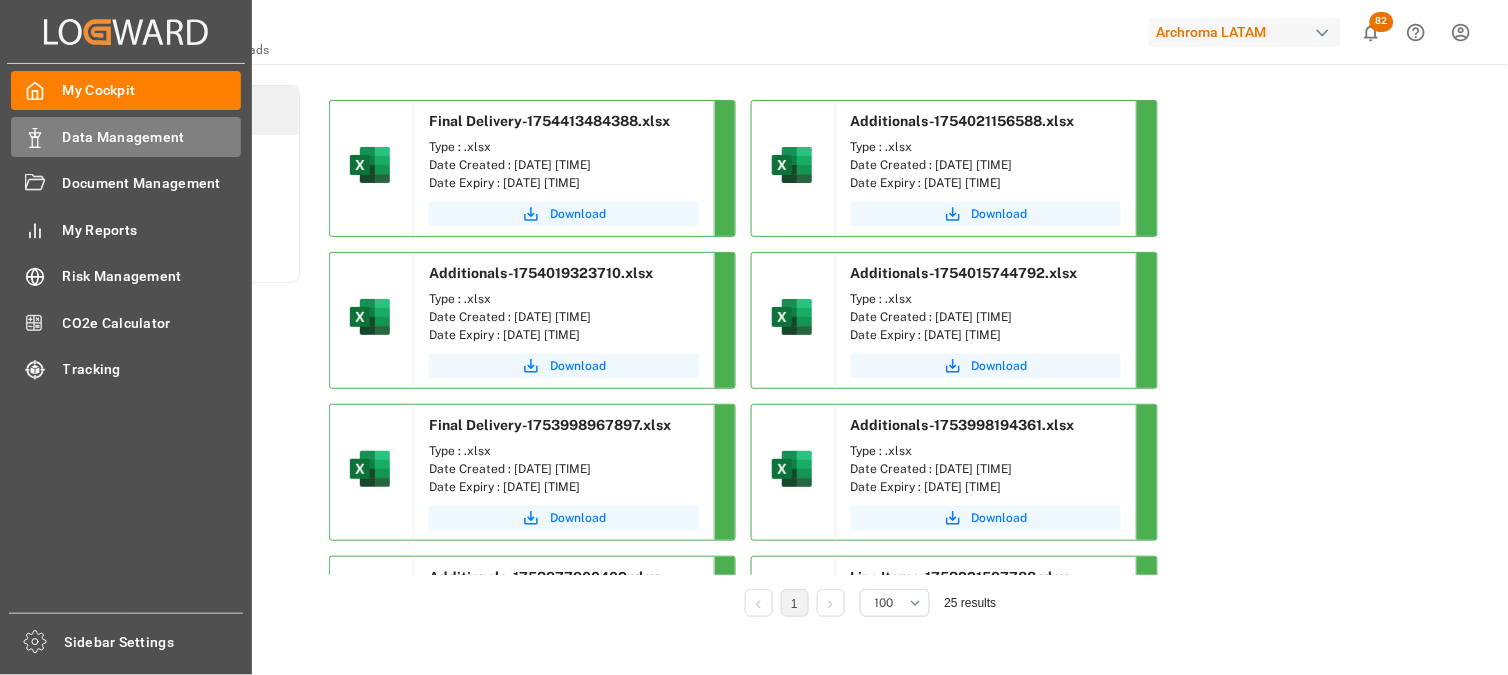 click on "Data Management Data Management" at bounding box center (126, 136) 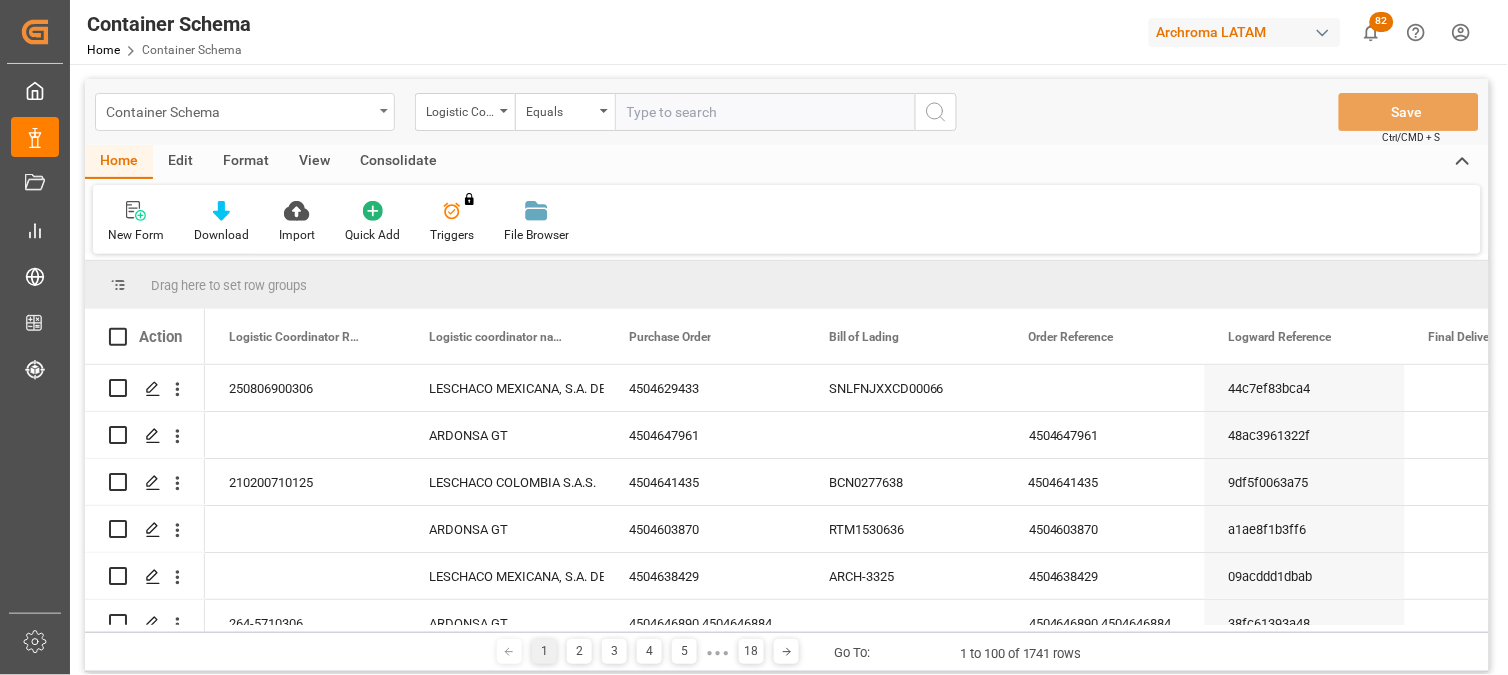click on "Container Schema" at bounding box center (245, 112) 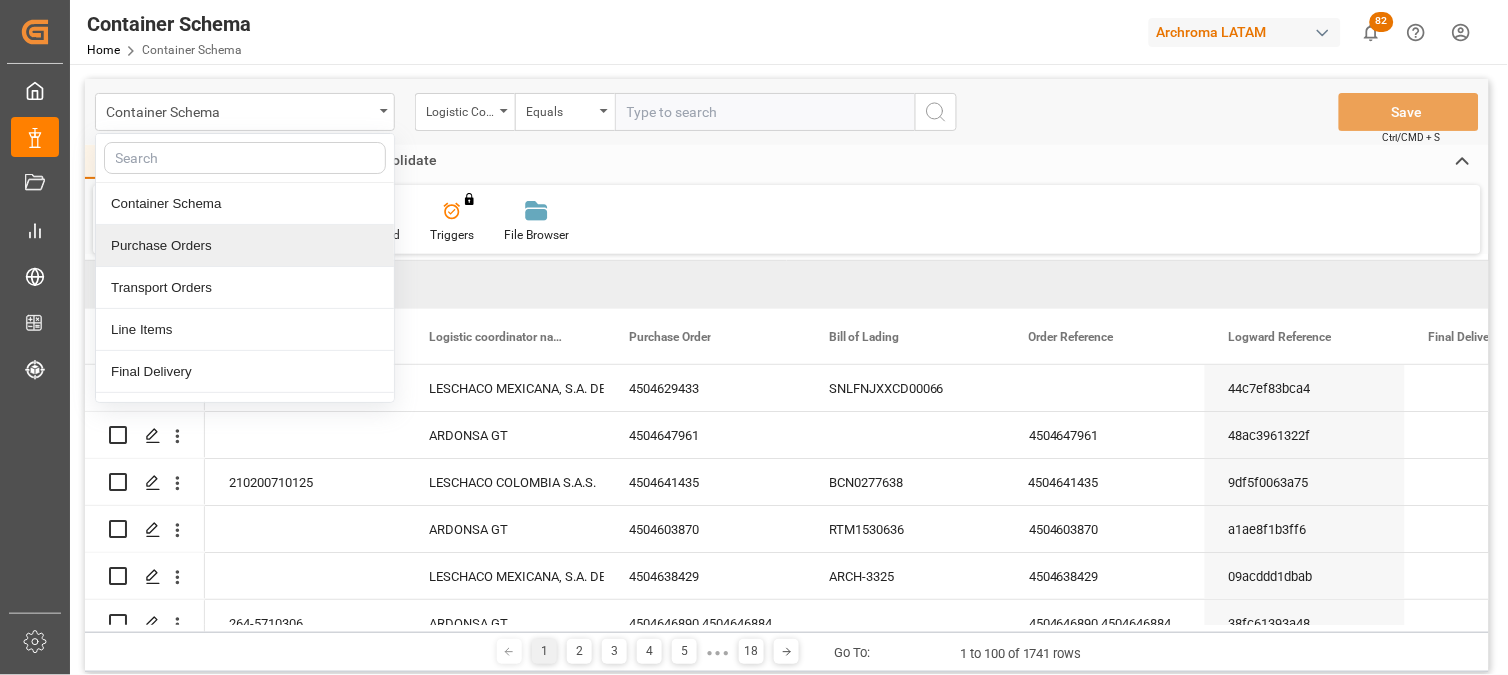 click on "Purchase Orders" at bounding box center [245, 246] 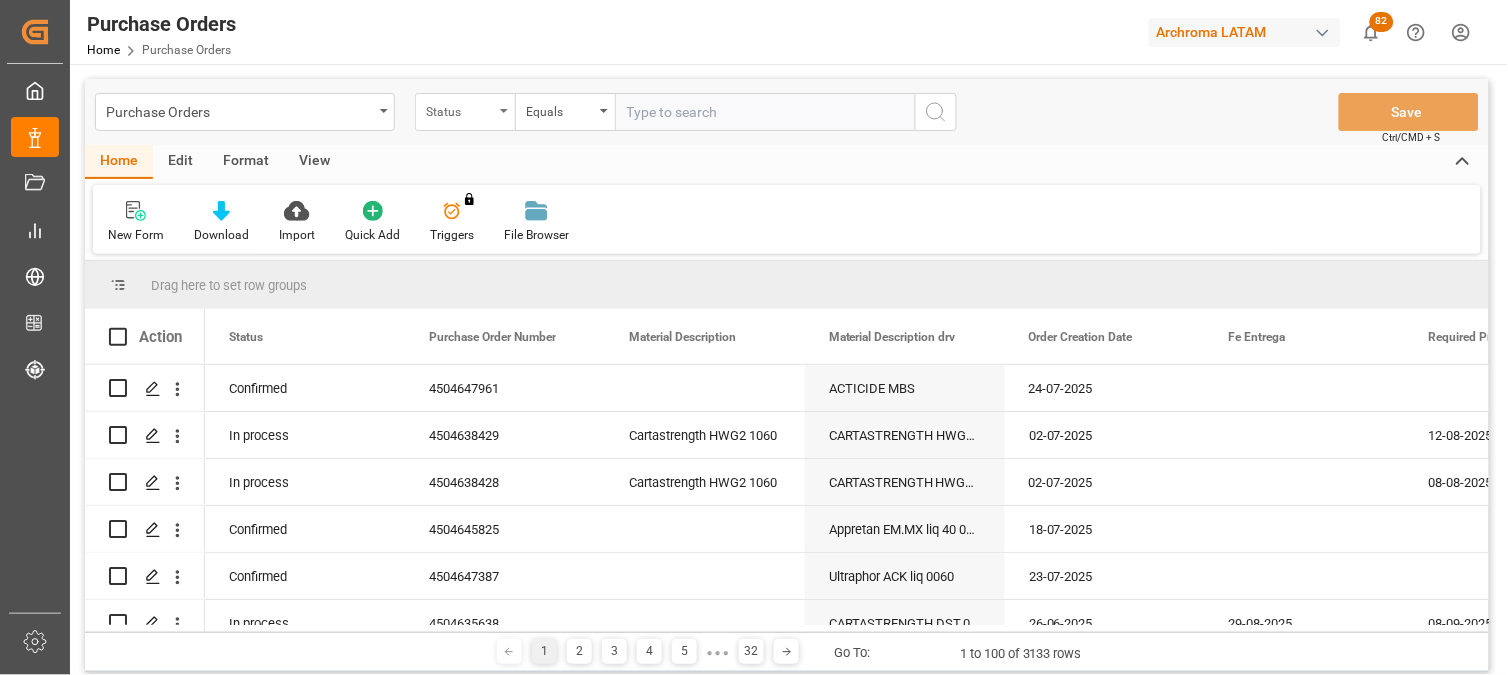 drag, startPoint x: 494, startPoint y: 108, endPoint x: 498, endPoint y: 118, distance: 10.770329 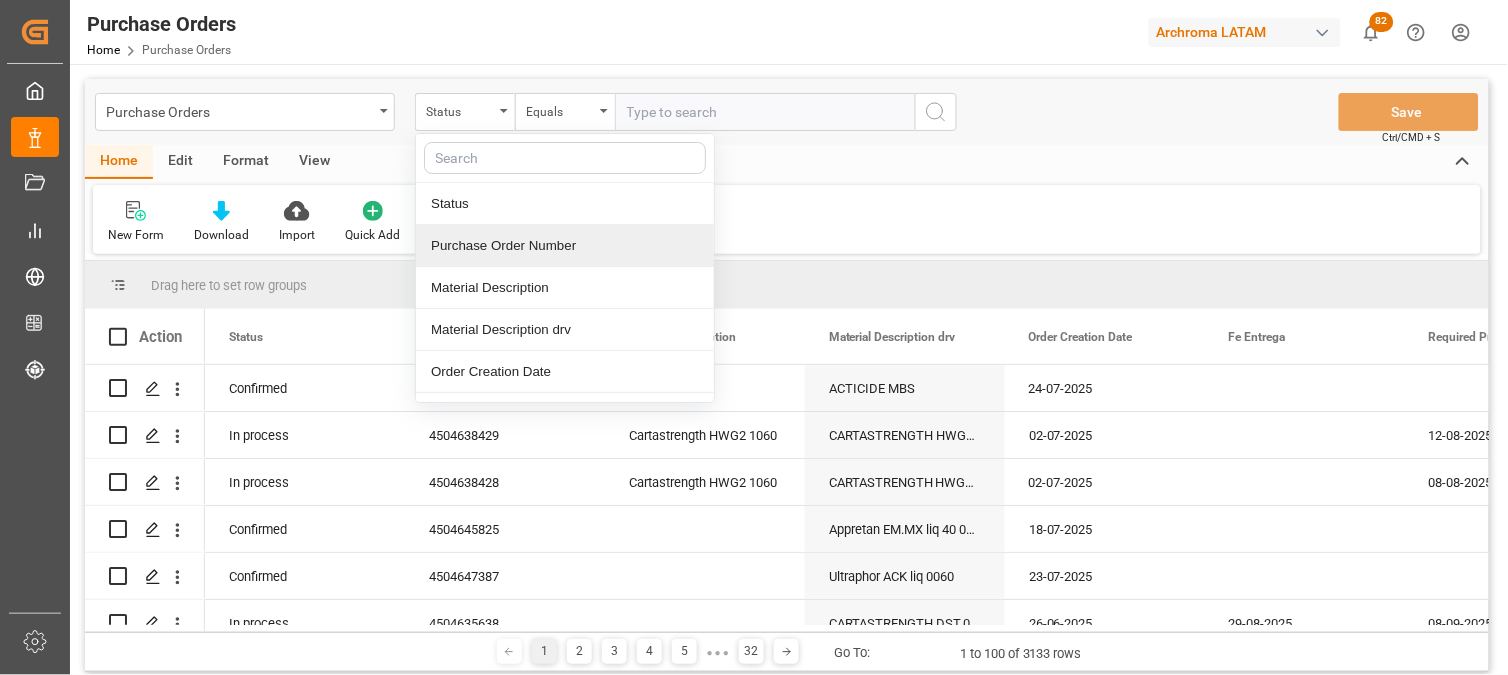 click on "Purchase Order Number" at bounding box center [565, 246] 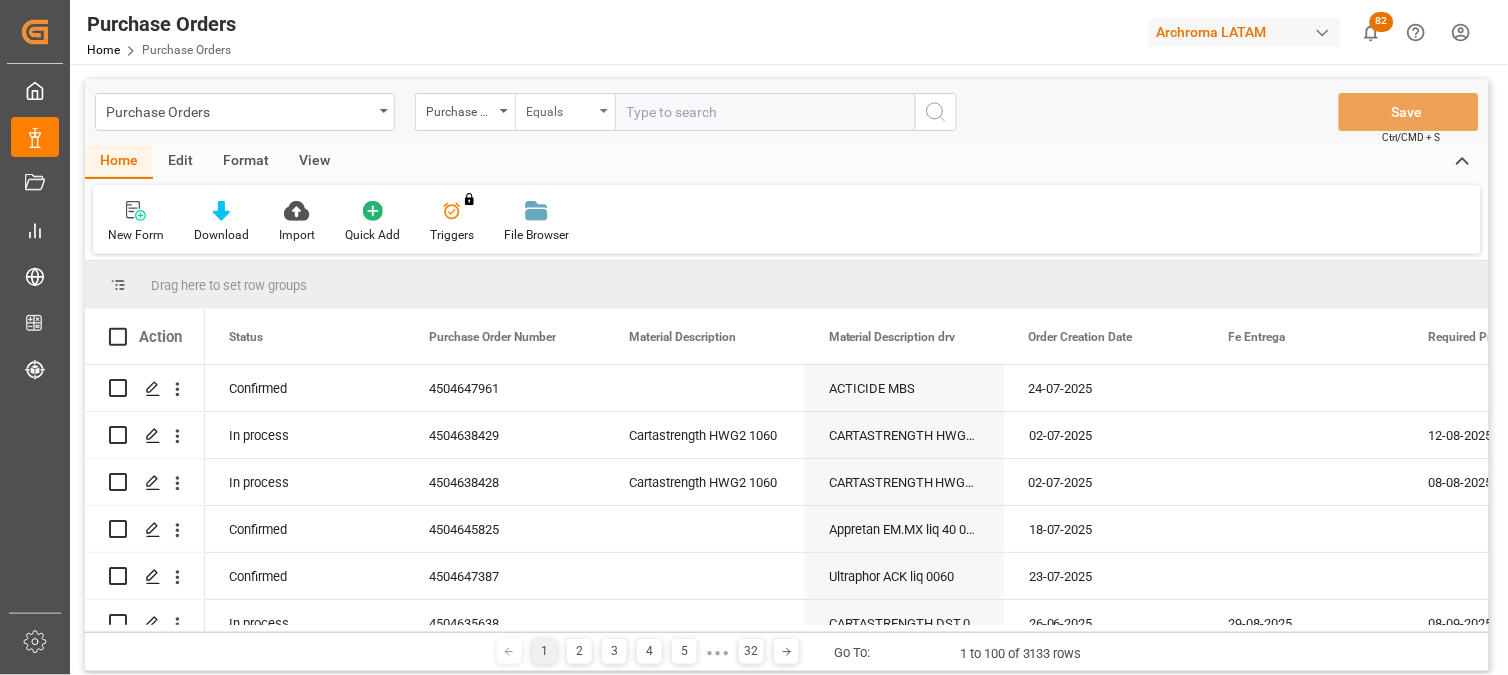 click on "Equals" at bounding box center (560, 109) 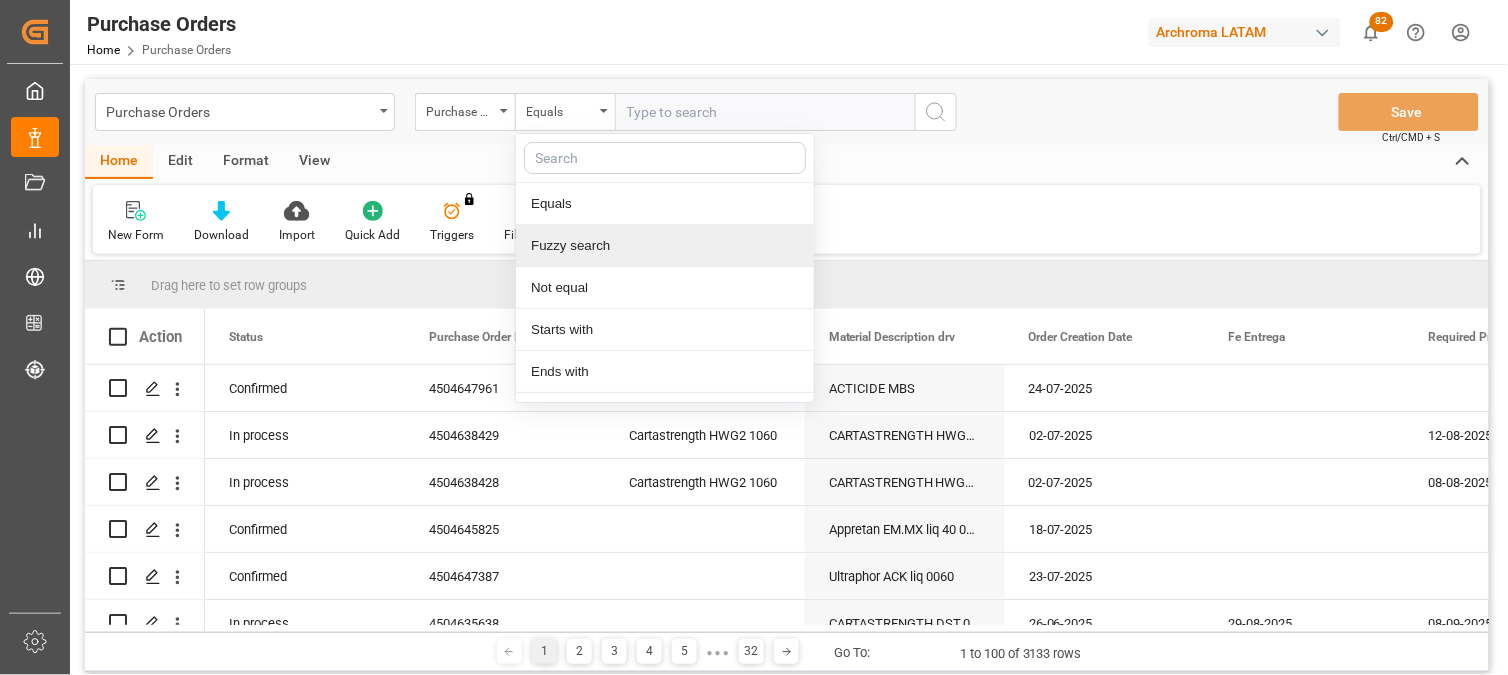 click on "Fuzzy search" at bounding box center (665, 246) 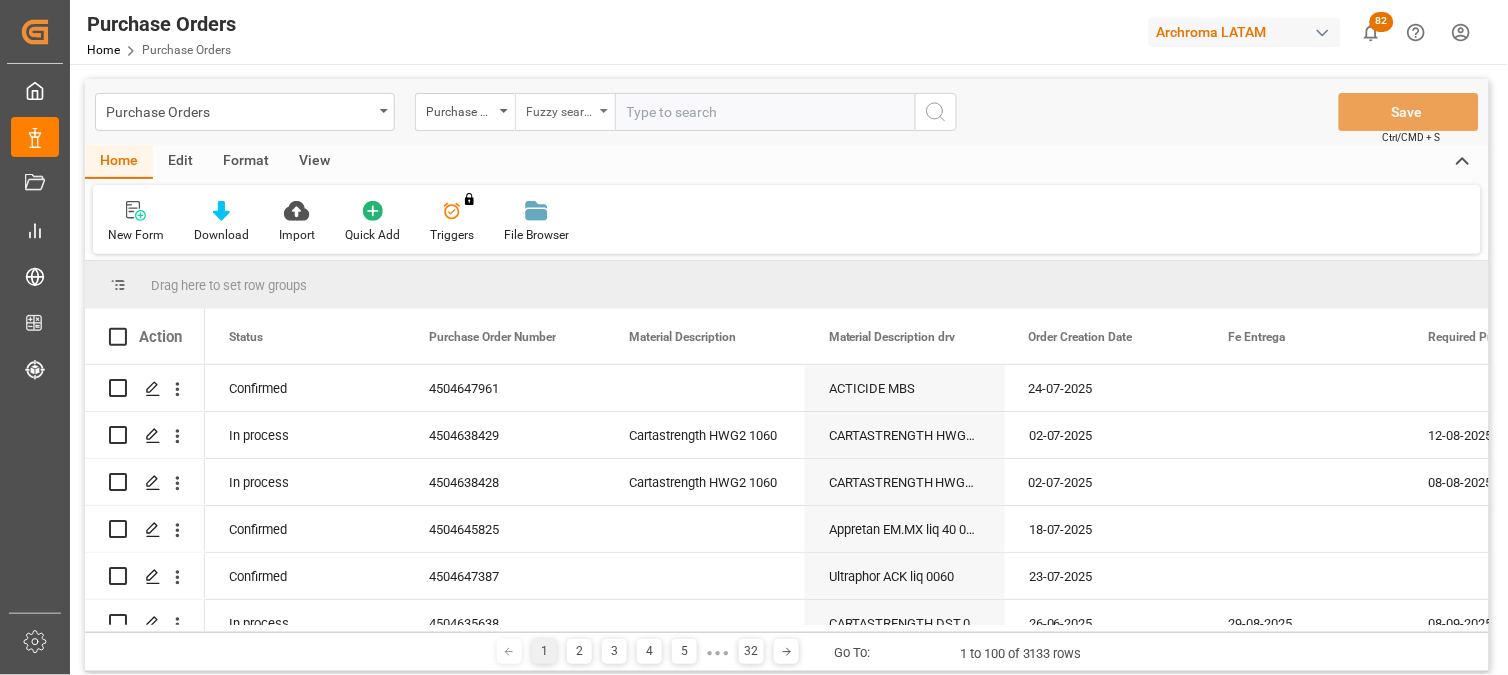 click on "Fuzzy search" at bounding box center [560, 109] 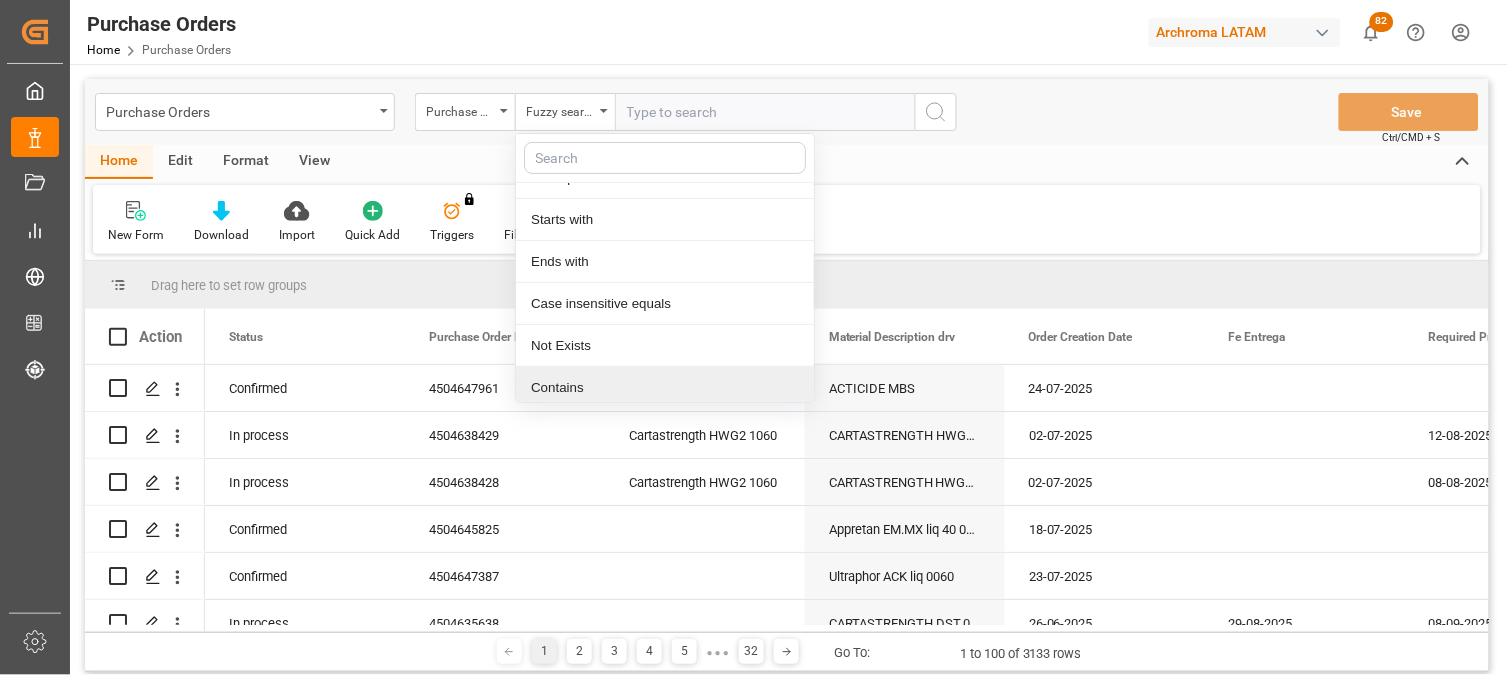 scroll, scrollTop: 117, scrollLeft: 0, axis: vertical 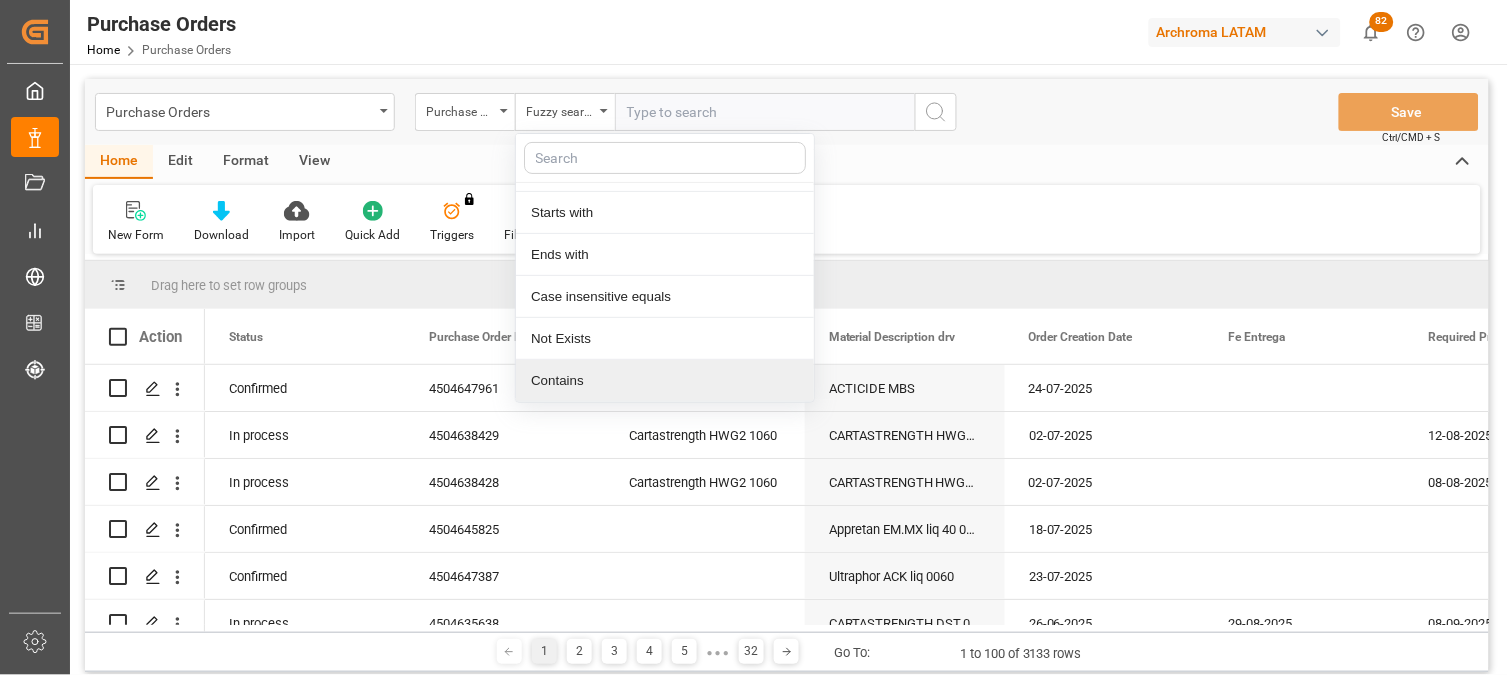 click on "Contains" at bounding box center (665, 381) 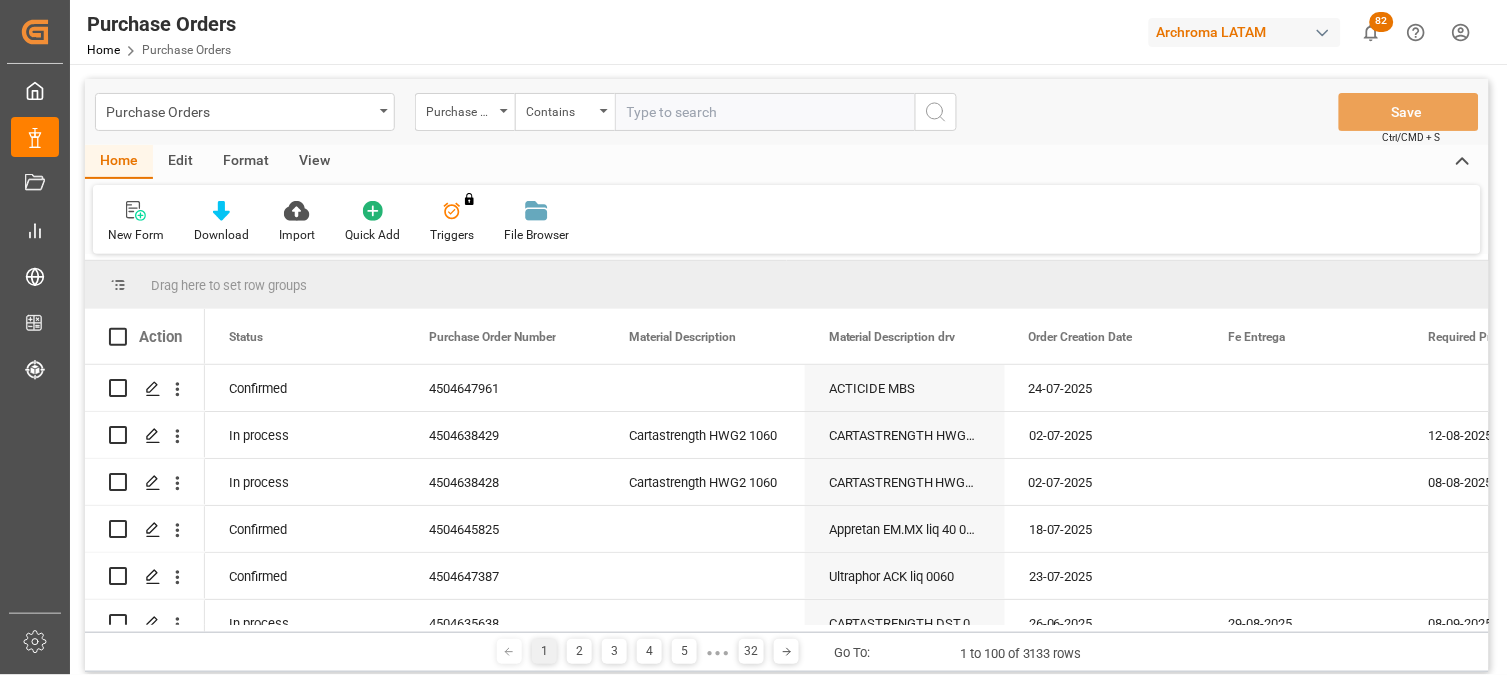 paste on "4504567363,4504559522" 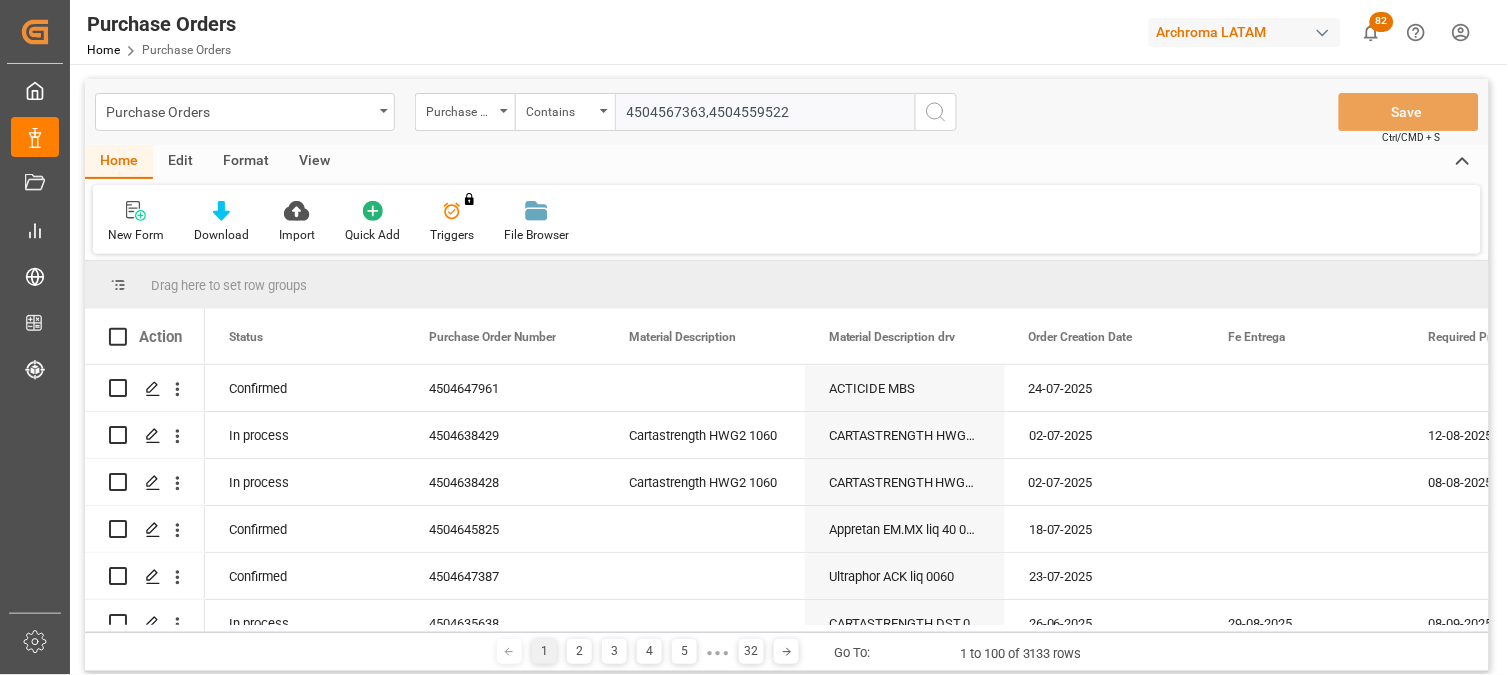 type on "4504567363,4504559522" 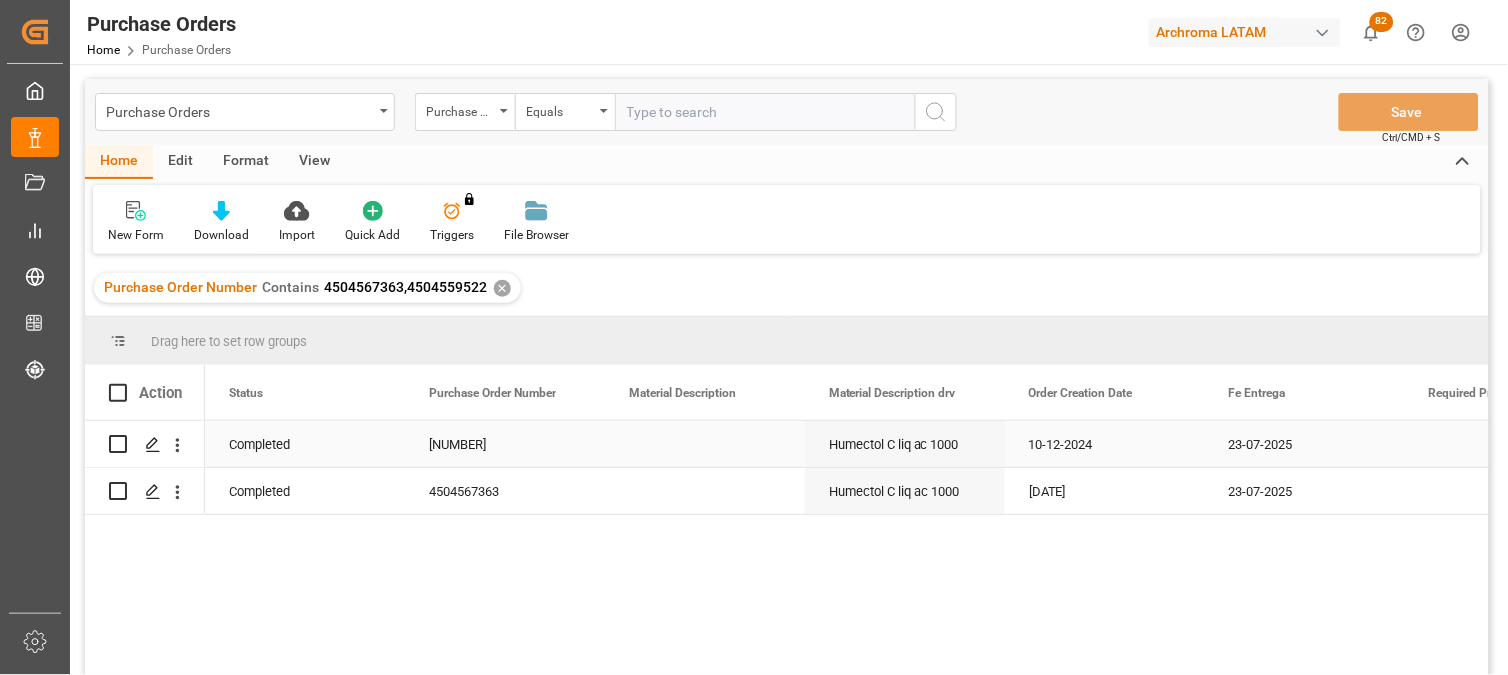 click on "[NUMBER]" at bounding box center (505, 444) 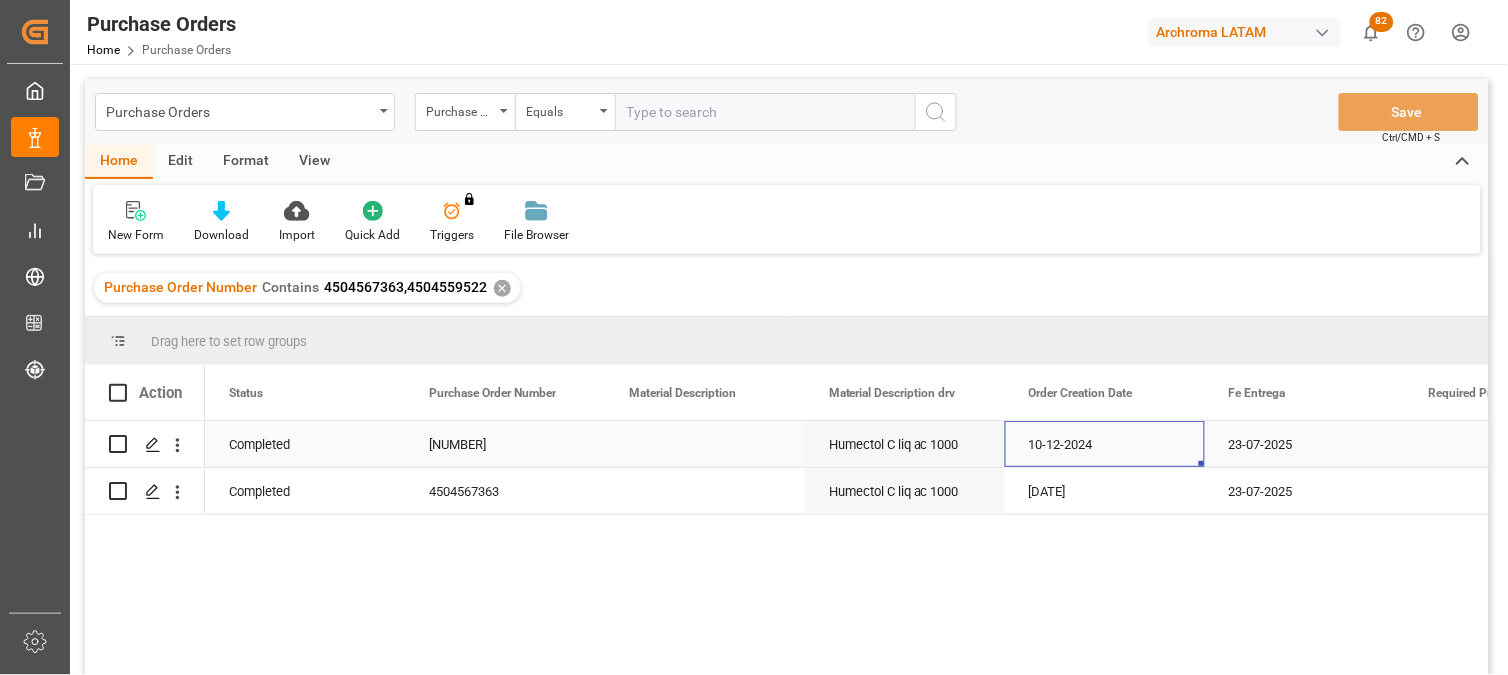 scroll, scrollTop: 0, scrollLeft: 122, axis: horizontal 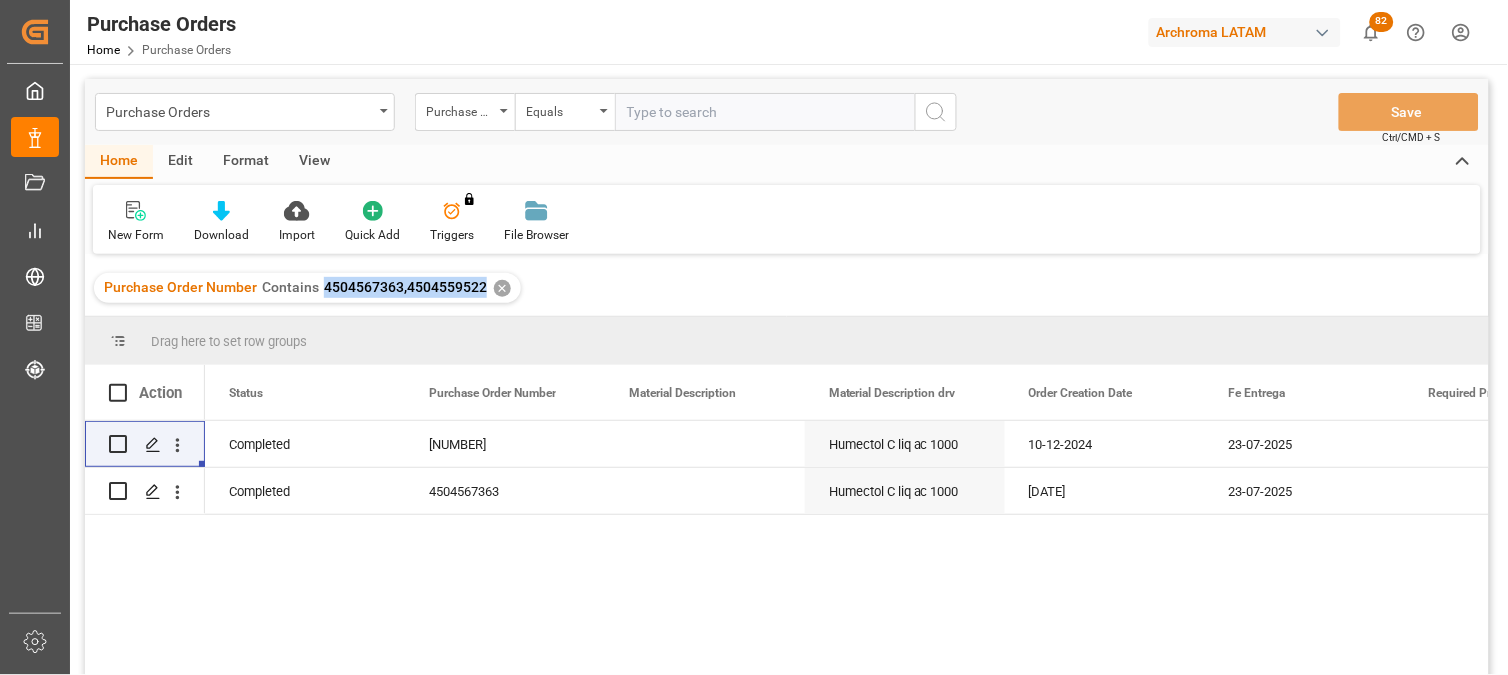 drag, startPoint x: 324, startPoint y: 285, endPoint x: 484, endPoint y: 296, distance: 160.37769 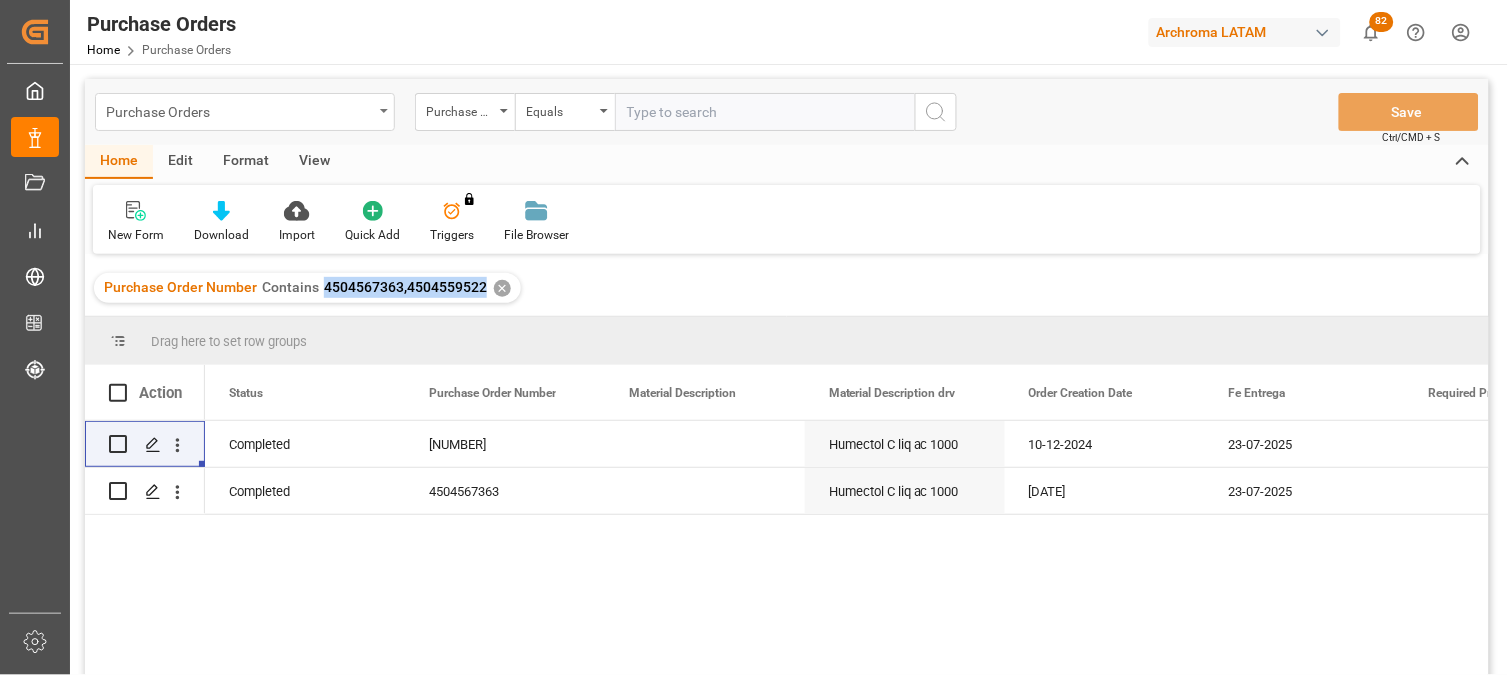 click at bounding box center (384, 111) 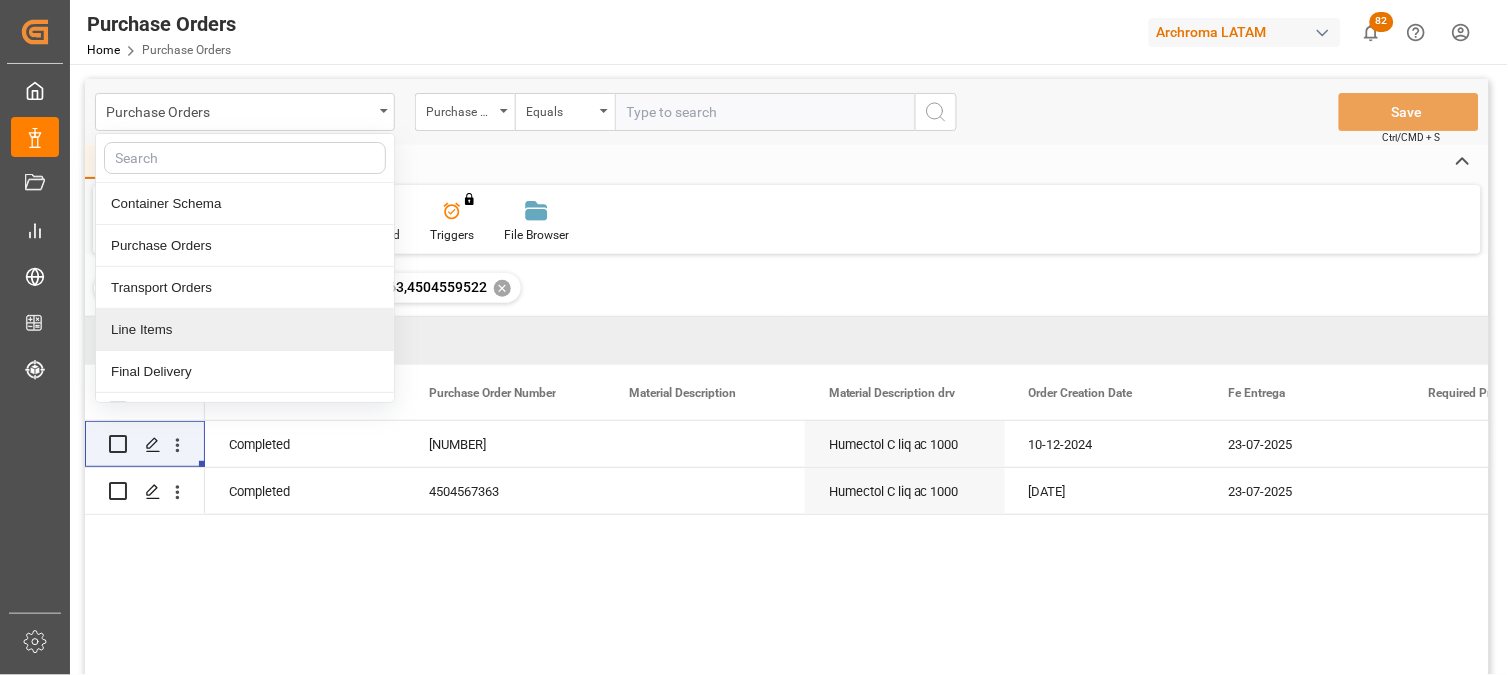 click on "Line Items" at bounding box center [245, 330] 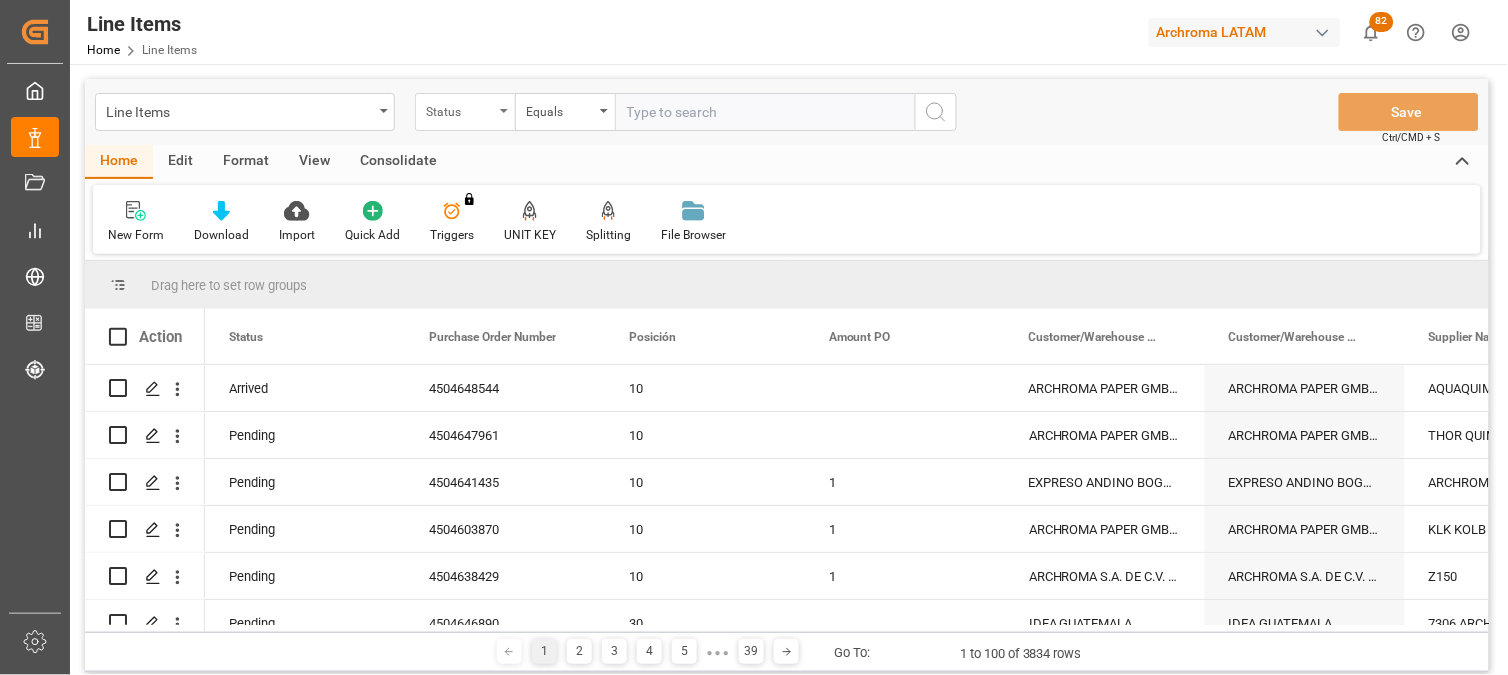 click on "Status" at bounding box center (460, 109) 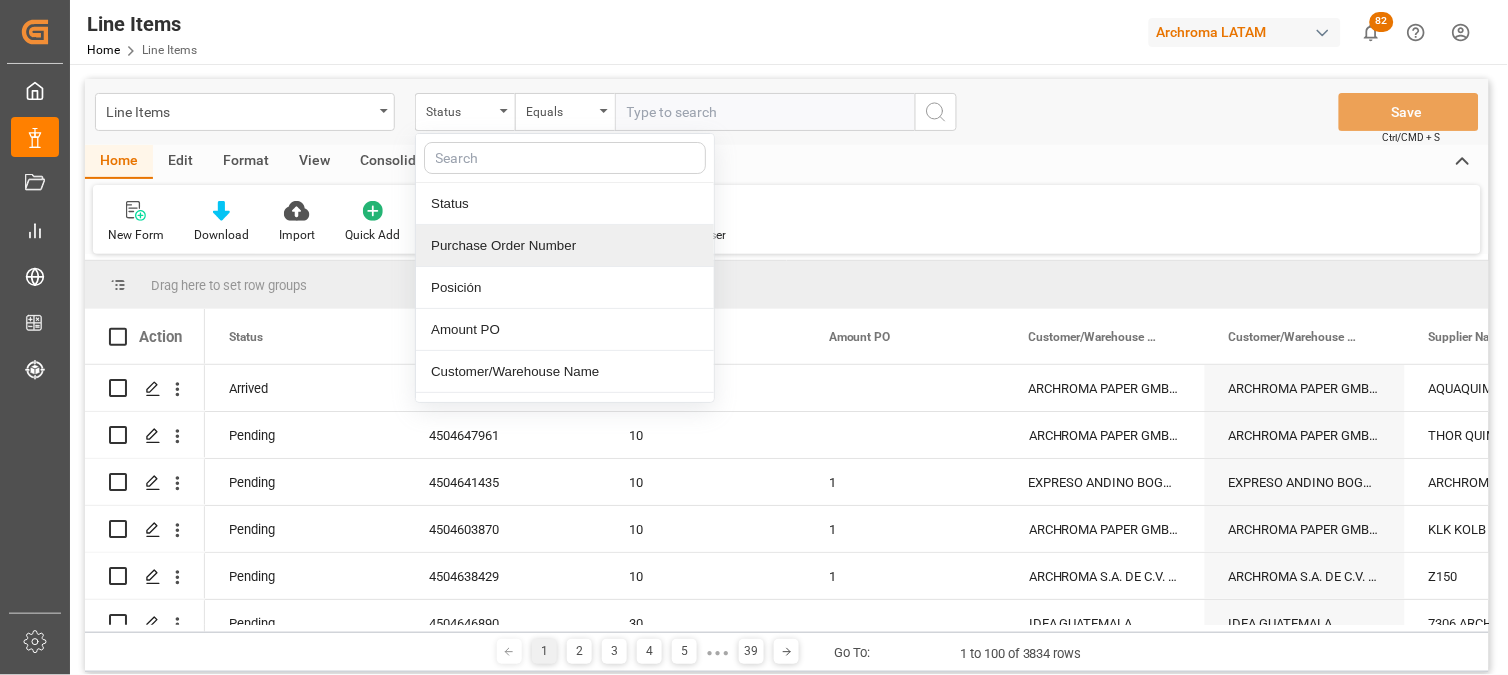 click on "Purchase Order Number" at bounding box center [565, 246] 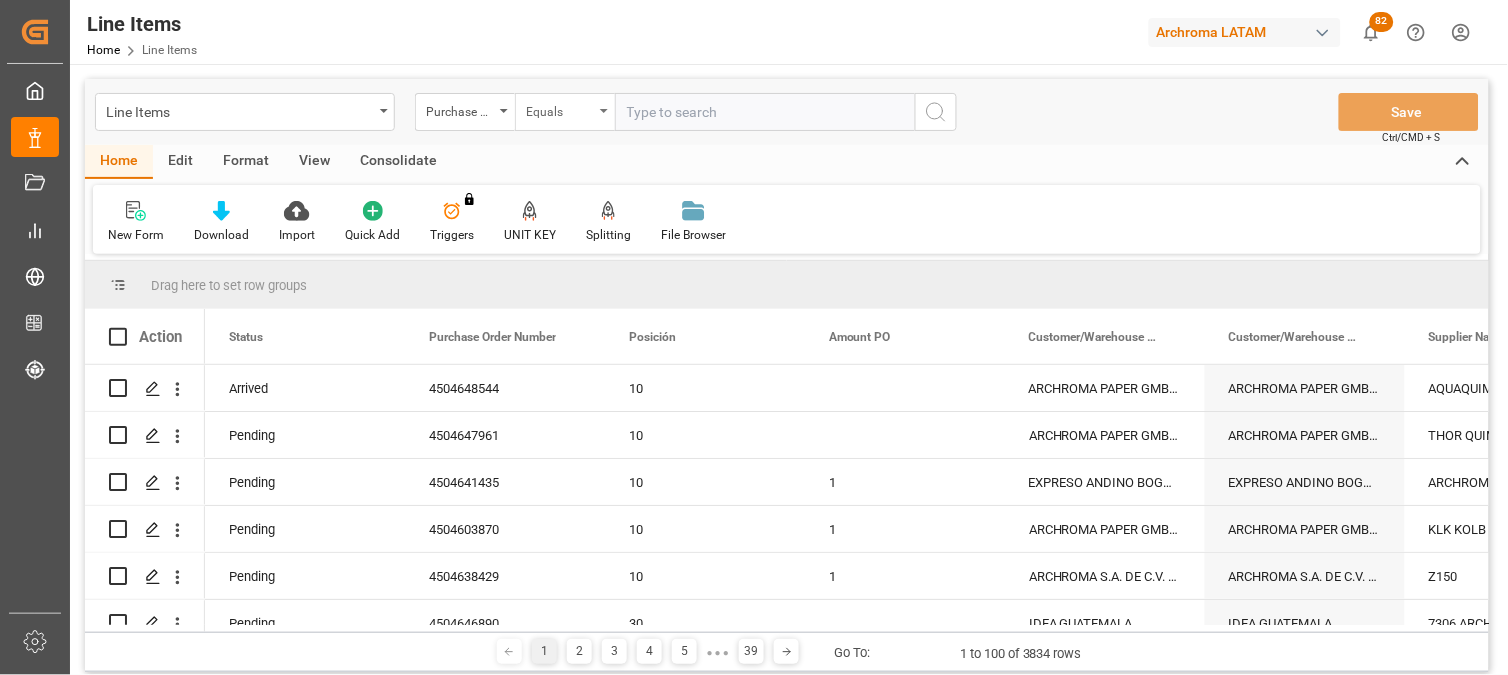 click on "Equals" at bounding box center (560, 109) 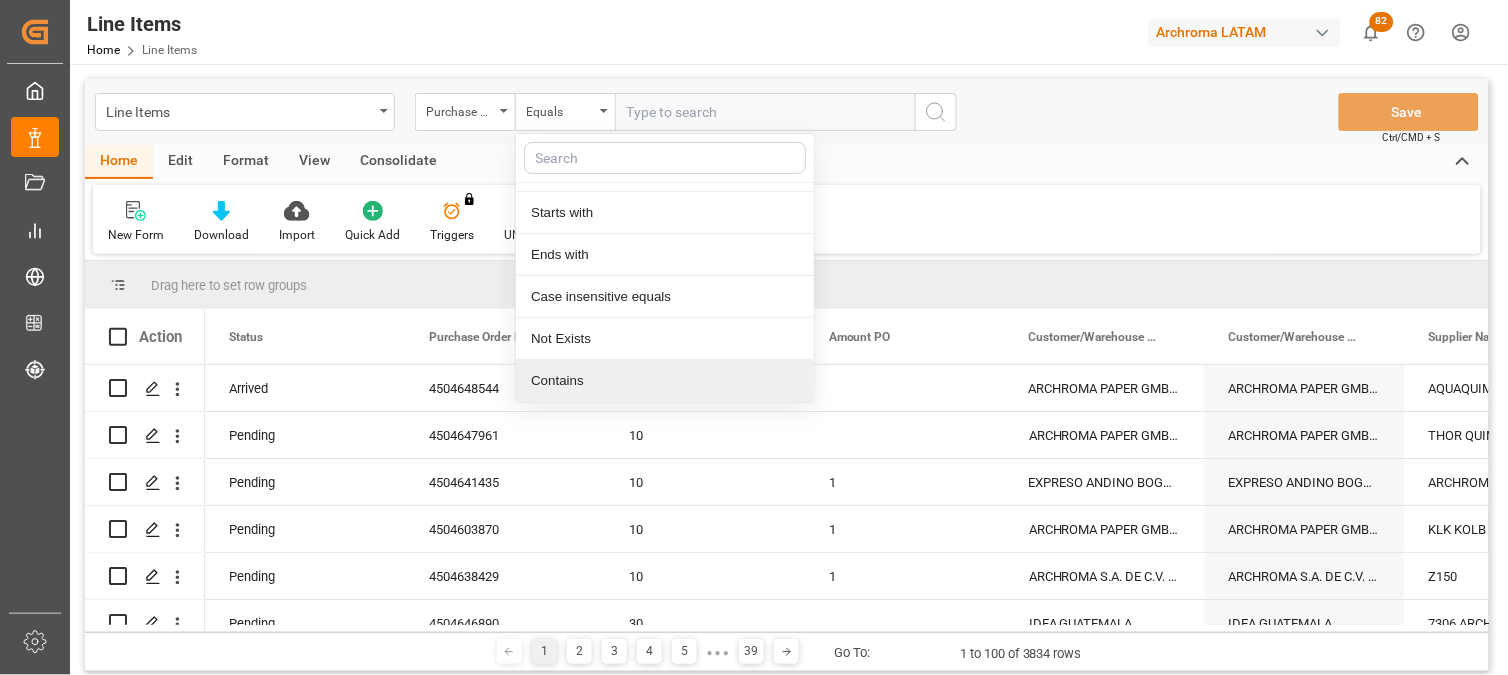 click on "Contains" at bounding box center [665, 381] 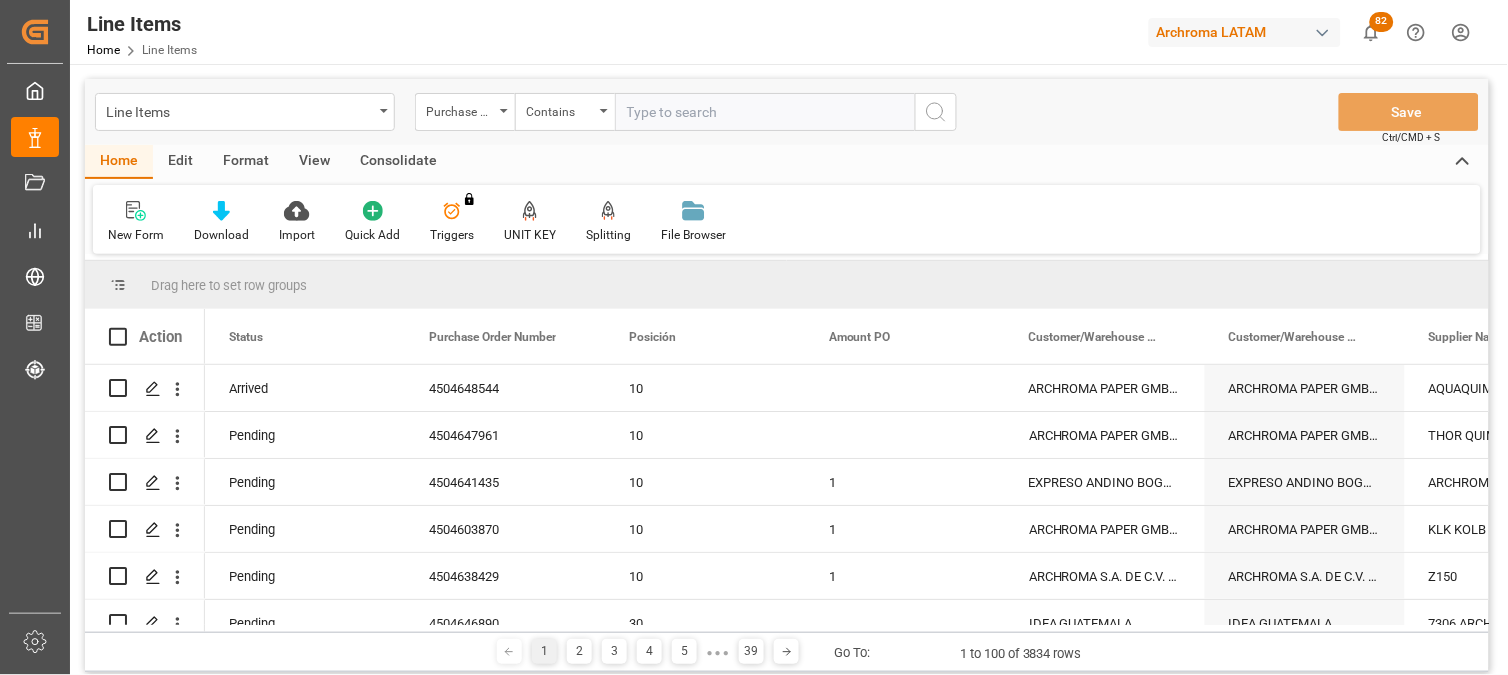 paste on "4504567363,4504559522" 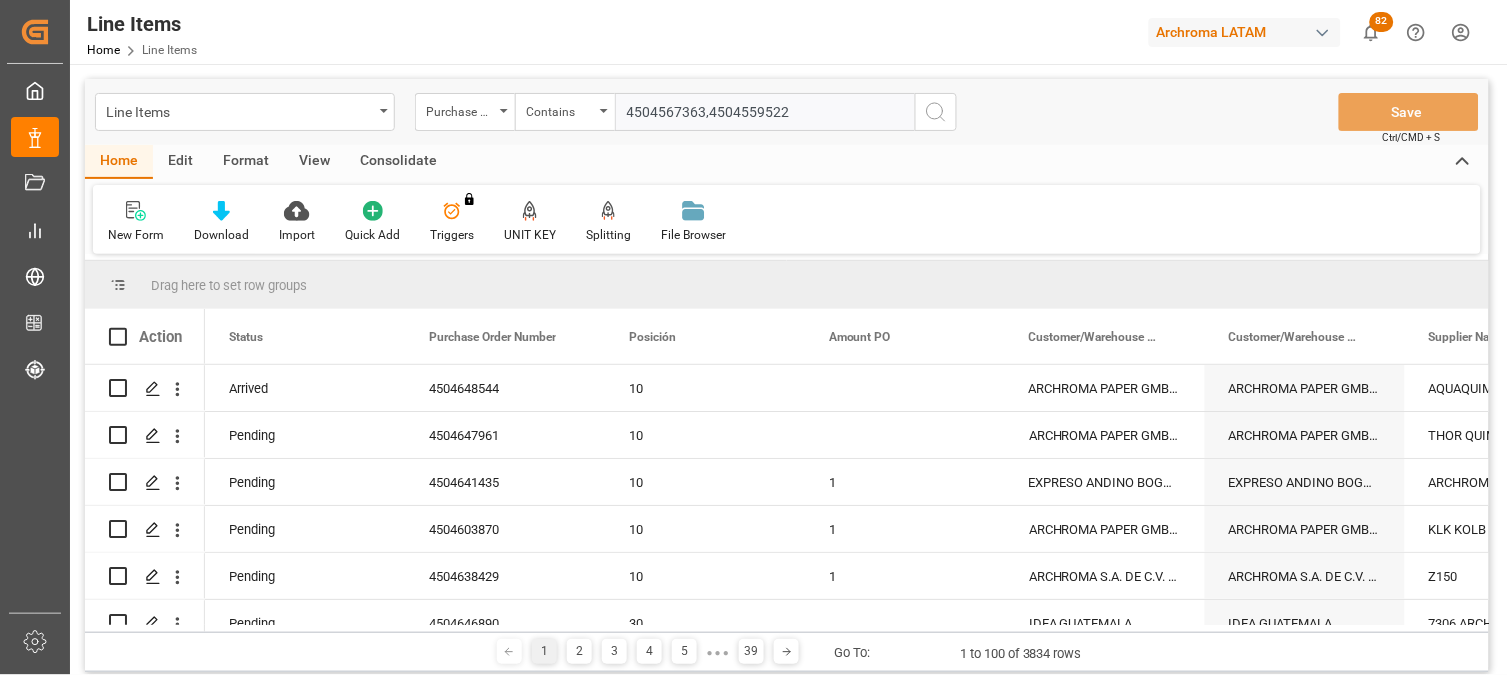 type on "4504567363,4504559522" 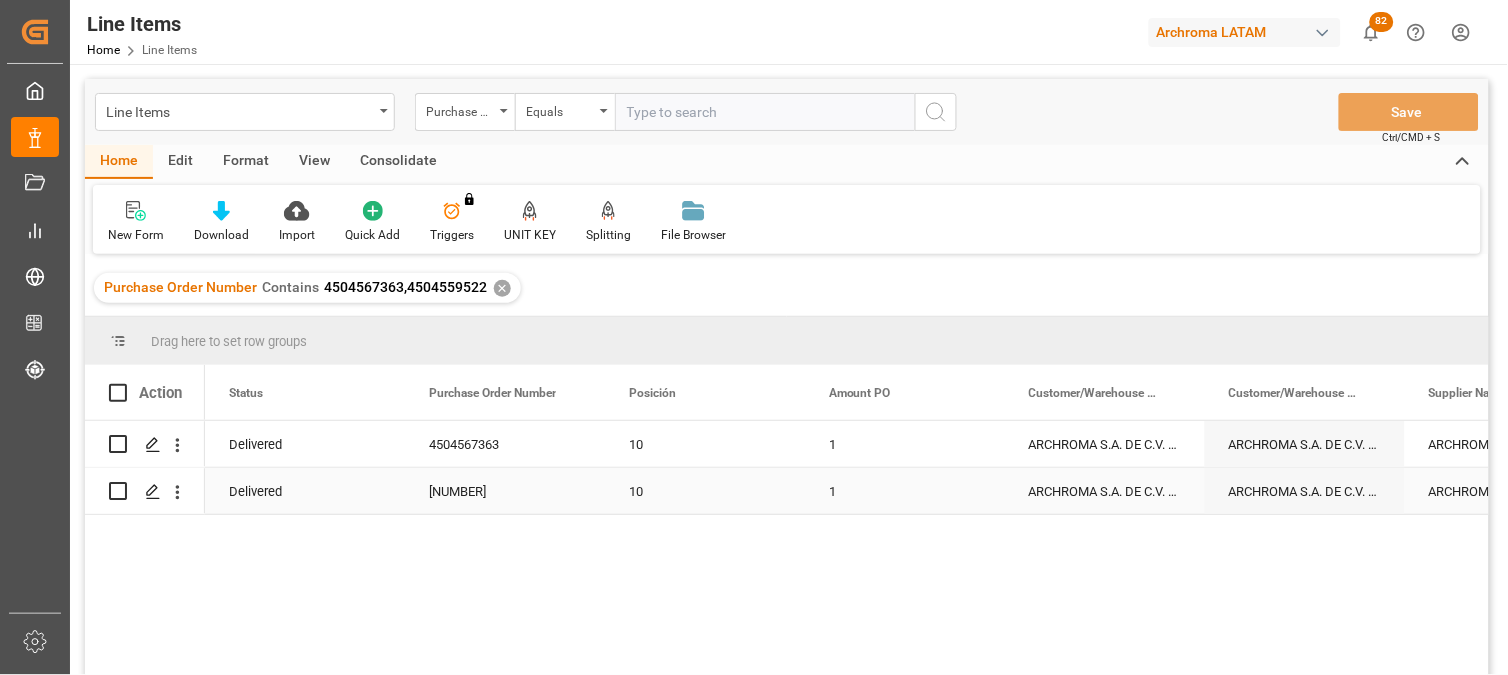 type 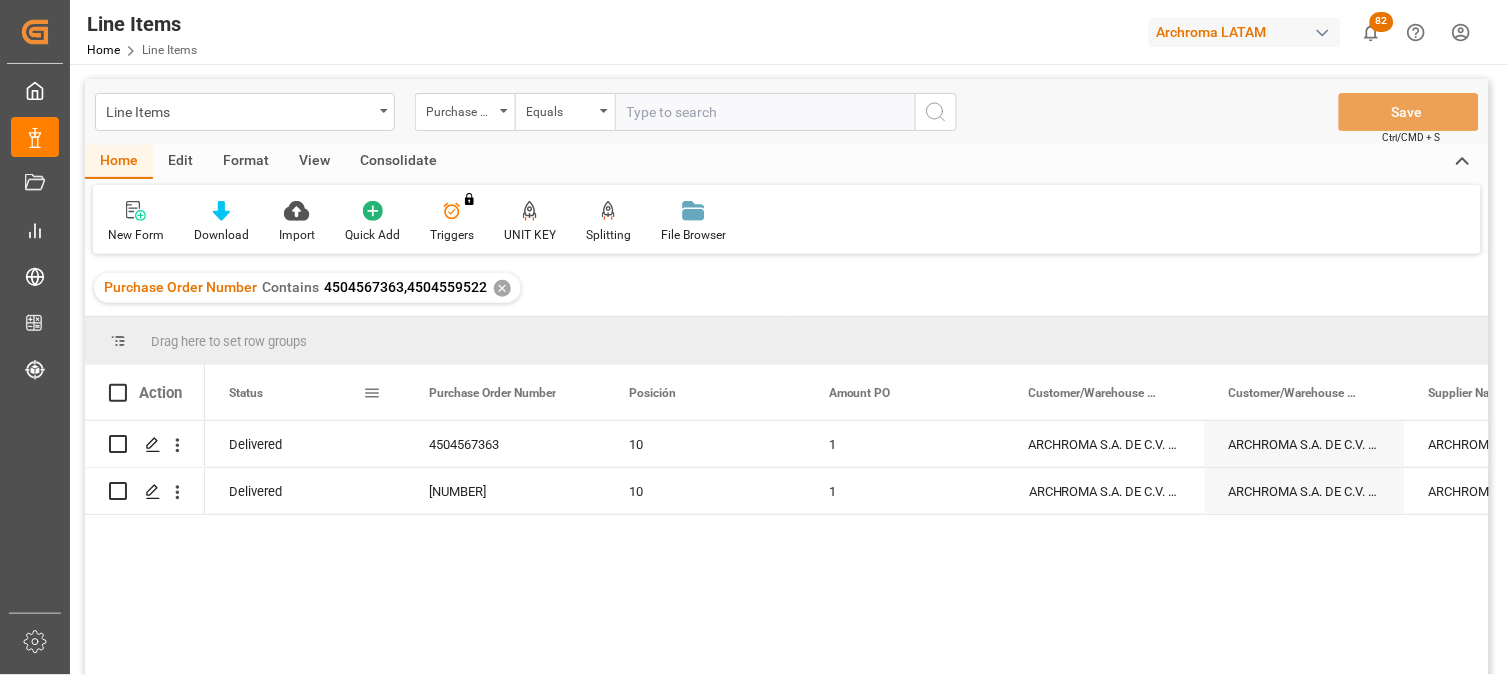 click on "Status" at bounding box center [296, 392] 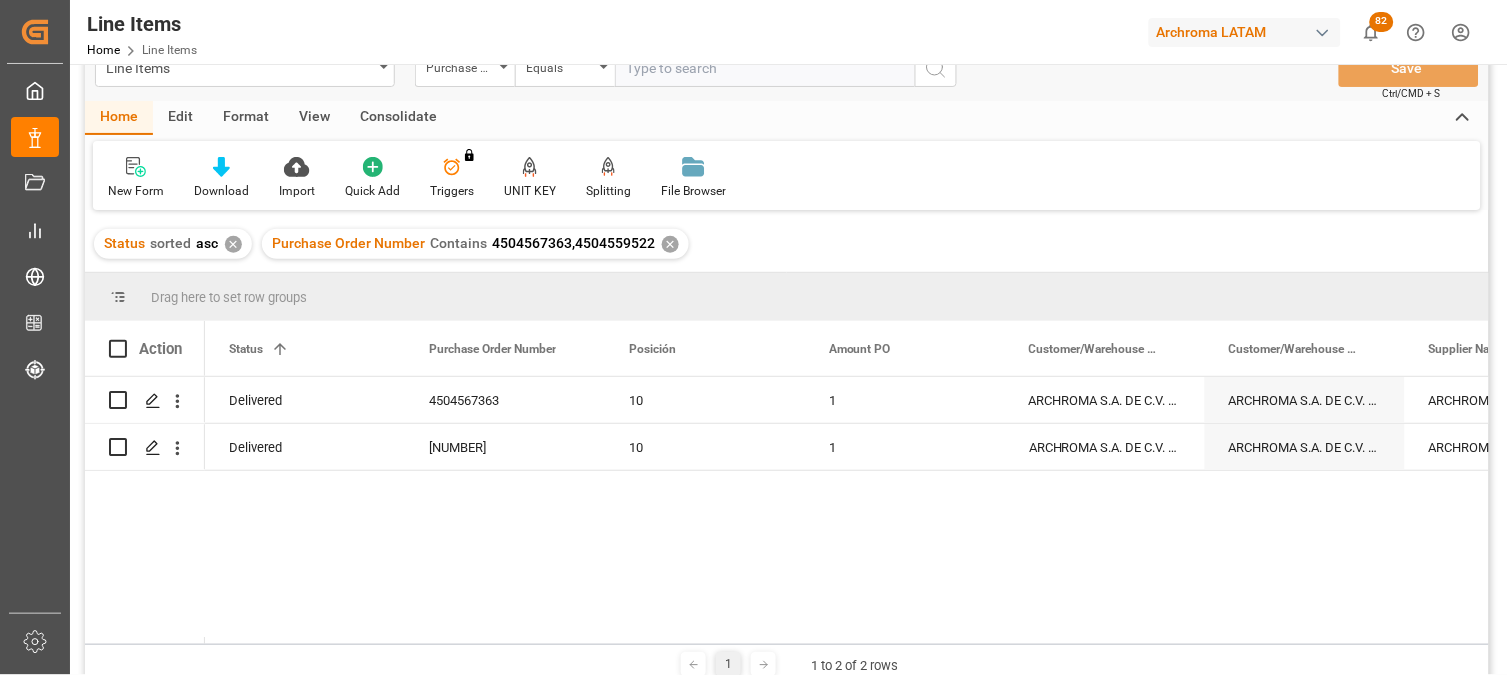 click on "Action" at bounding box center (160, 349) 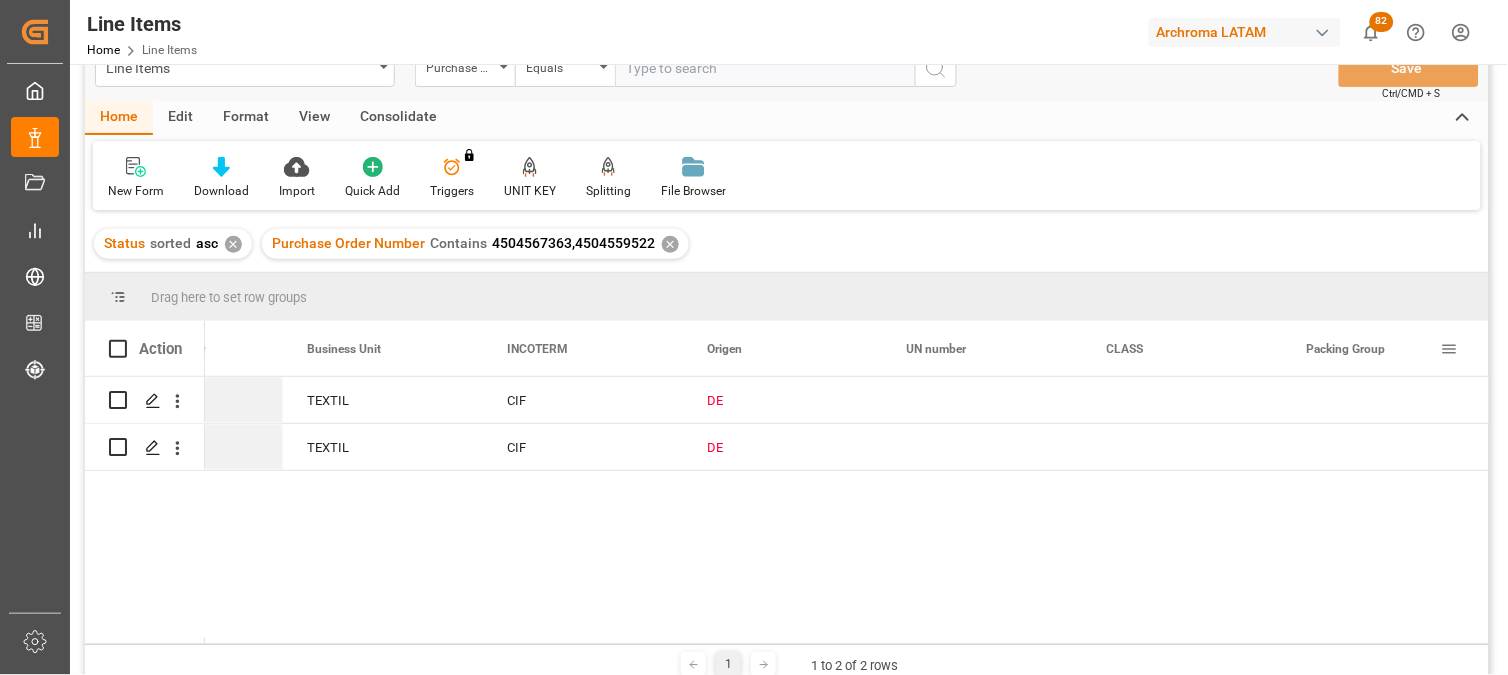 click on "✕" at bounding box center (670, 244) 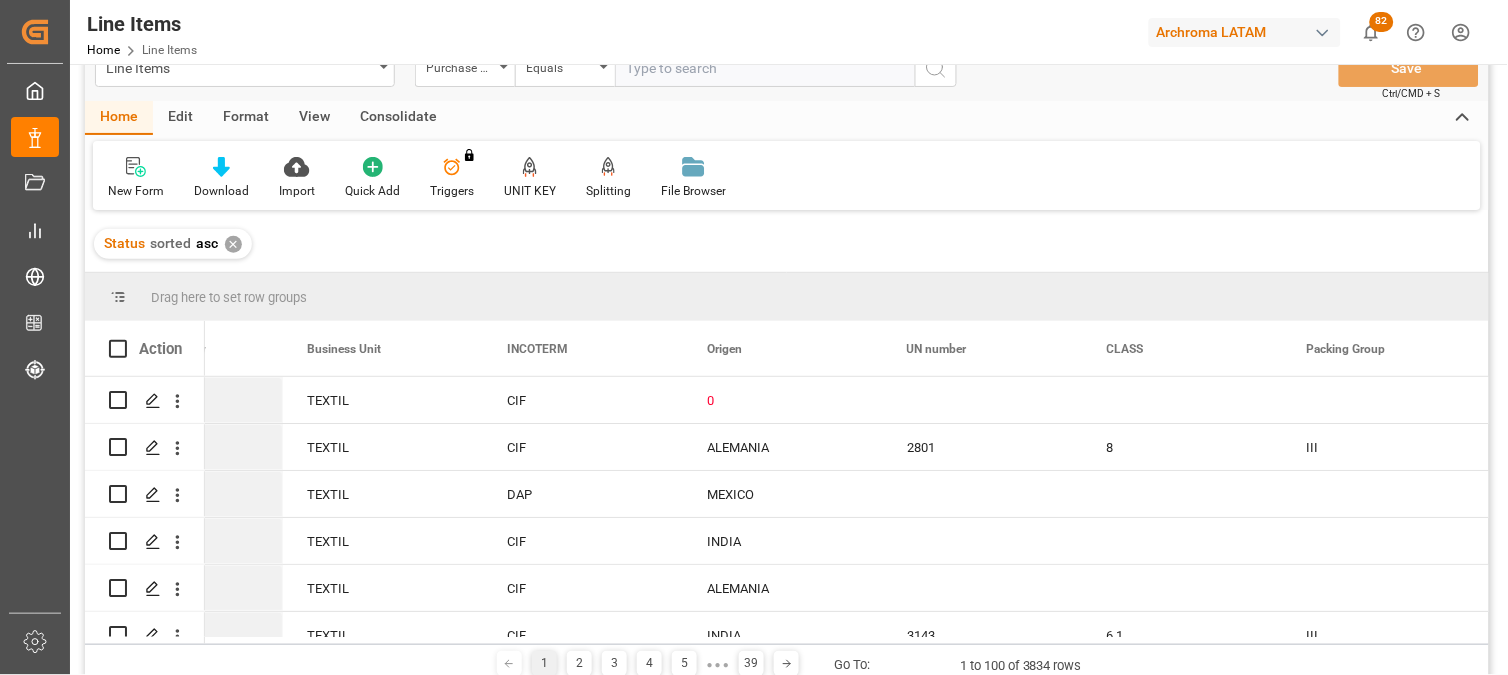 click on "✕" at bounding box center [233, 244] 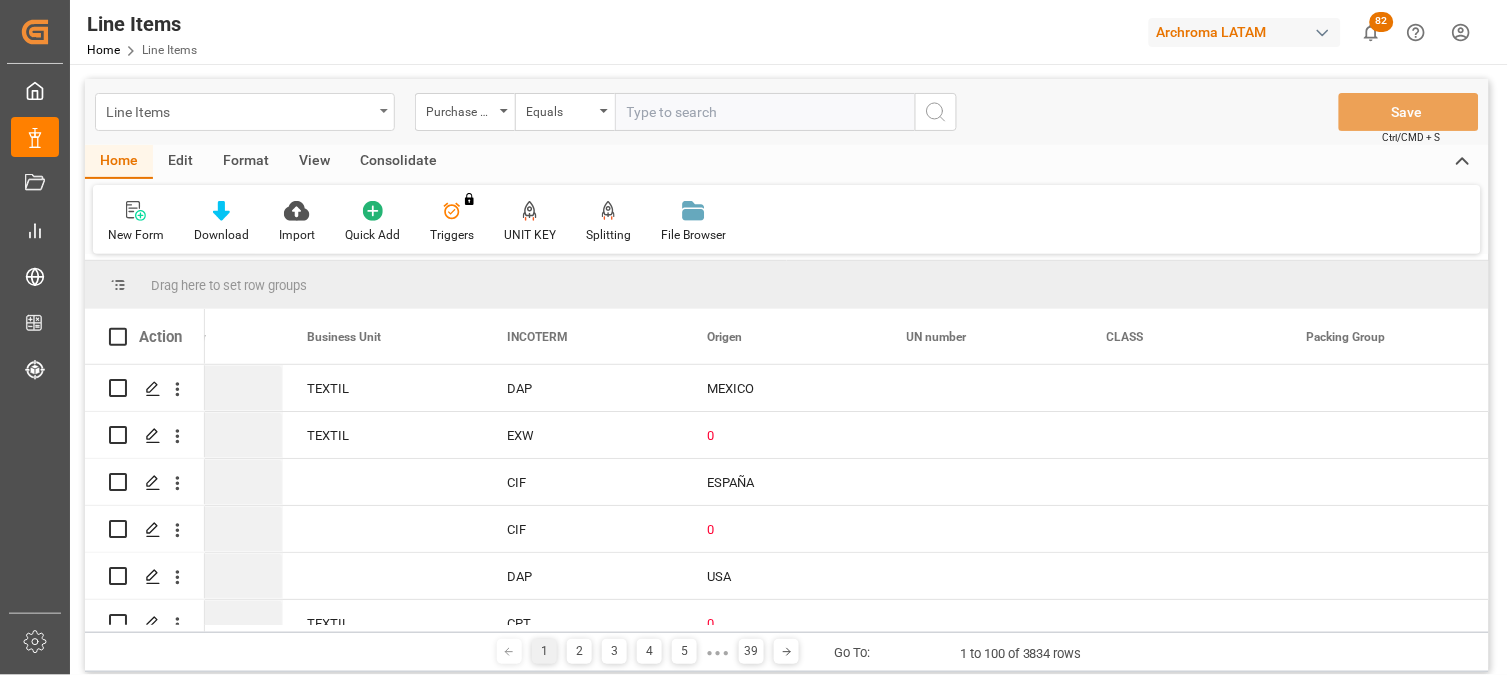 click on "Line Items" at bounding box center [245, 112] 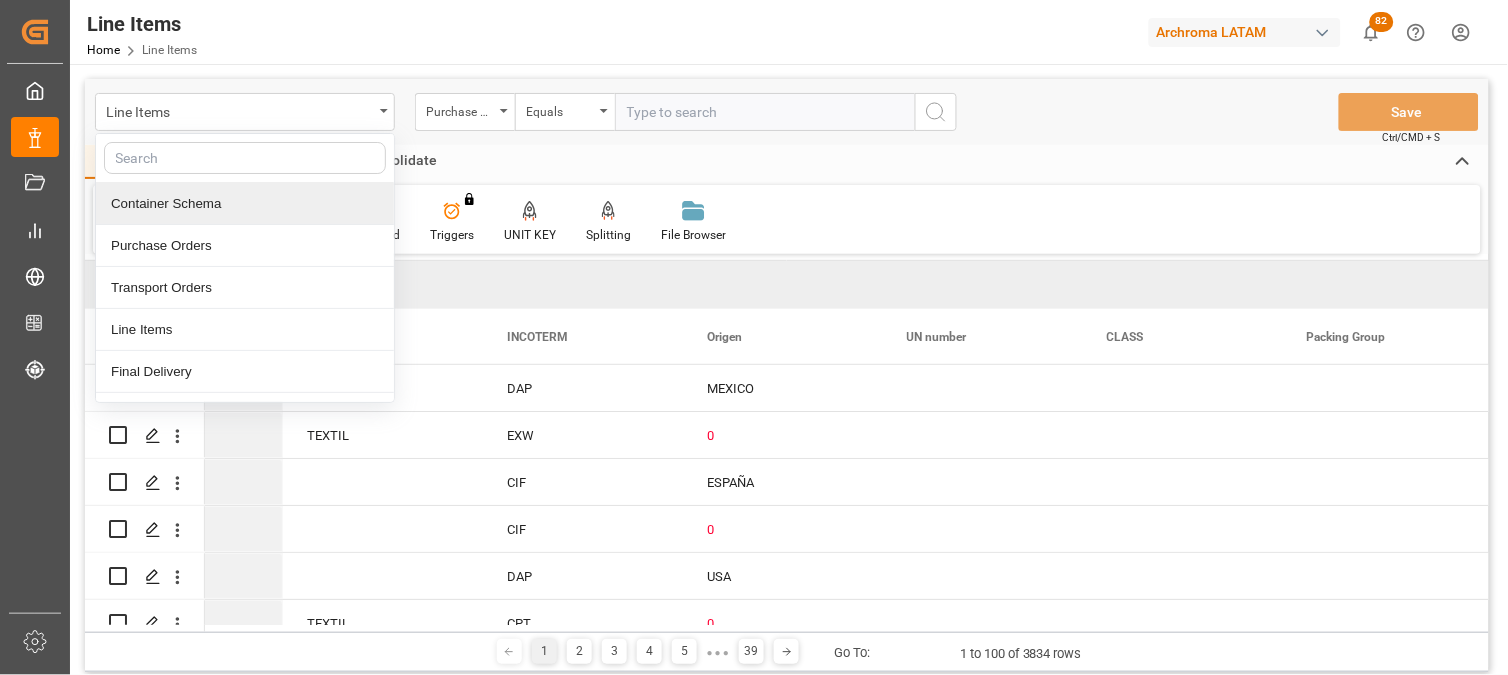 click on "Container Schema" at bounding box center [245, 204] 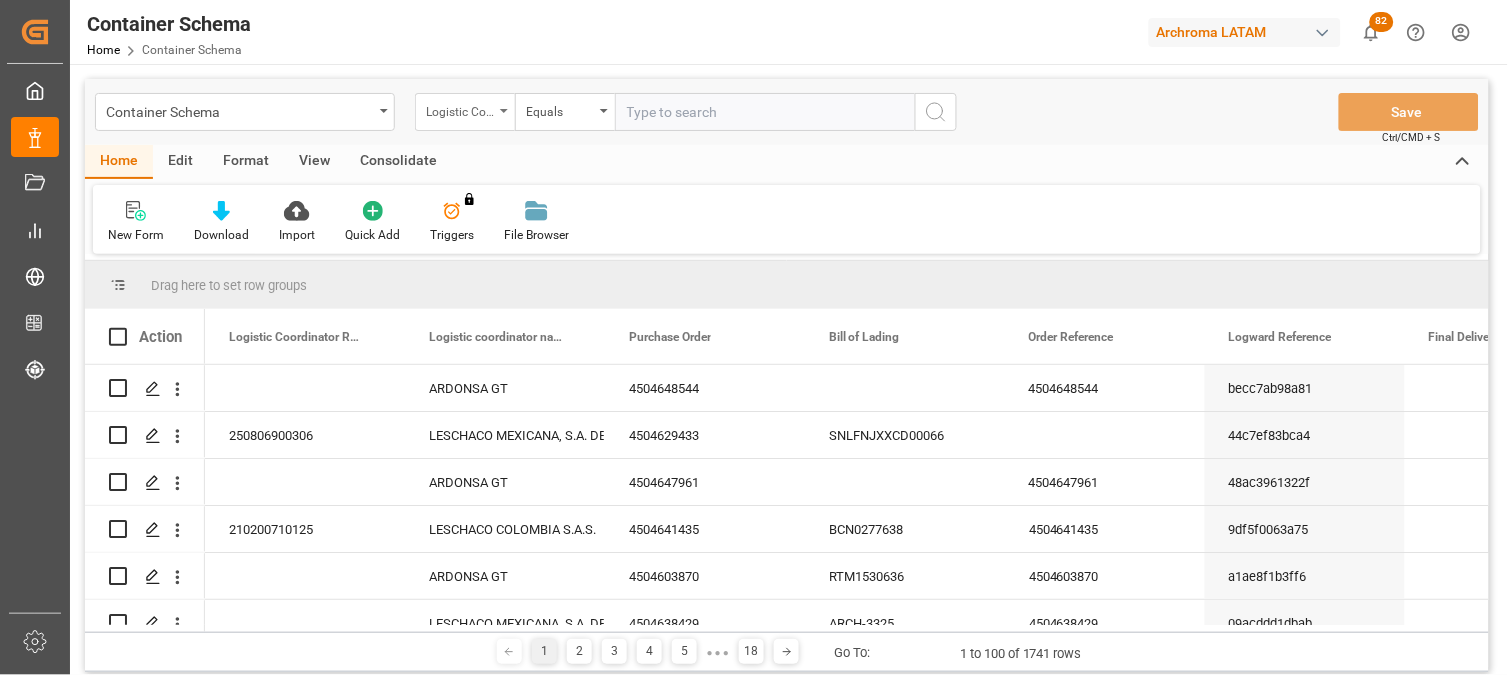 click on "Logistic Coordinator Reference Number" at bounding box center [460, 109] 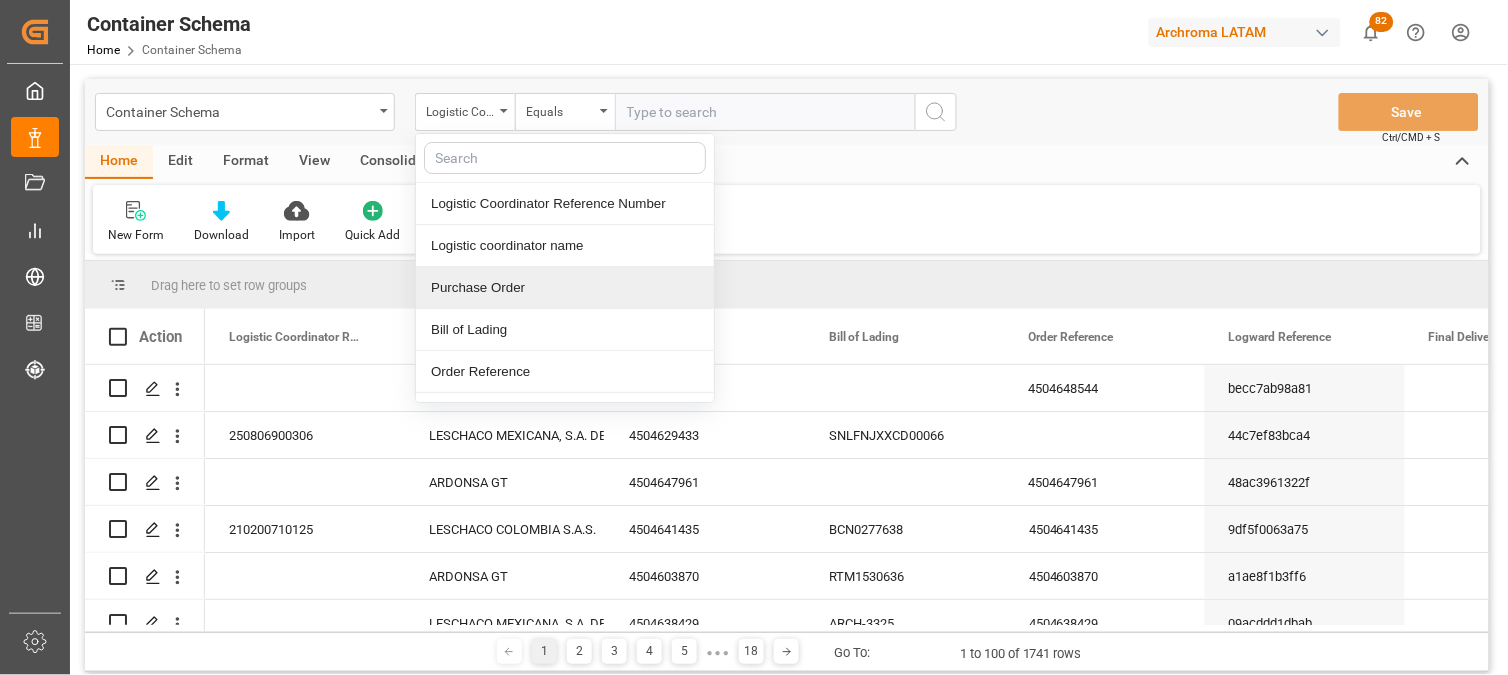 click on "Purchase Order" at bounding box center (565, 288) 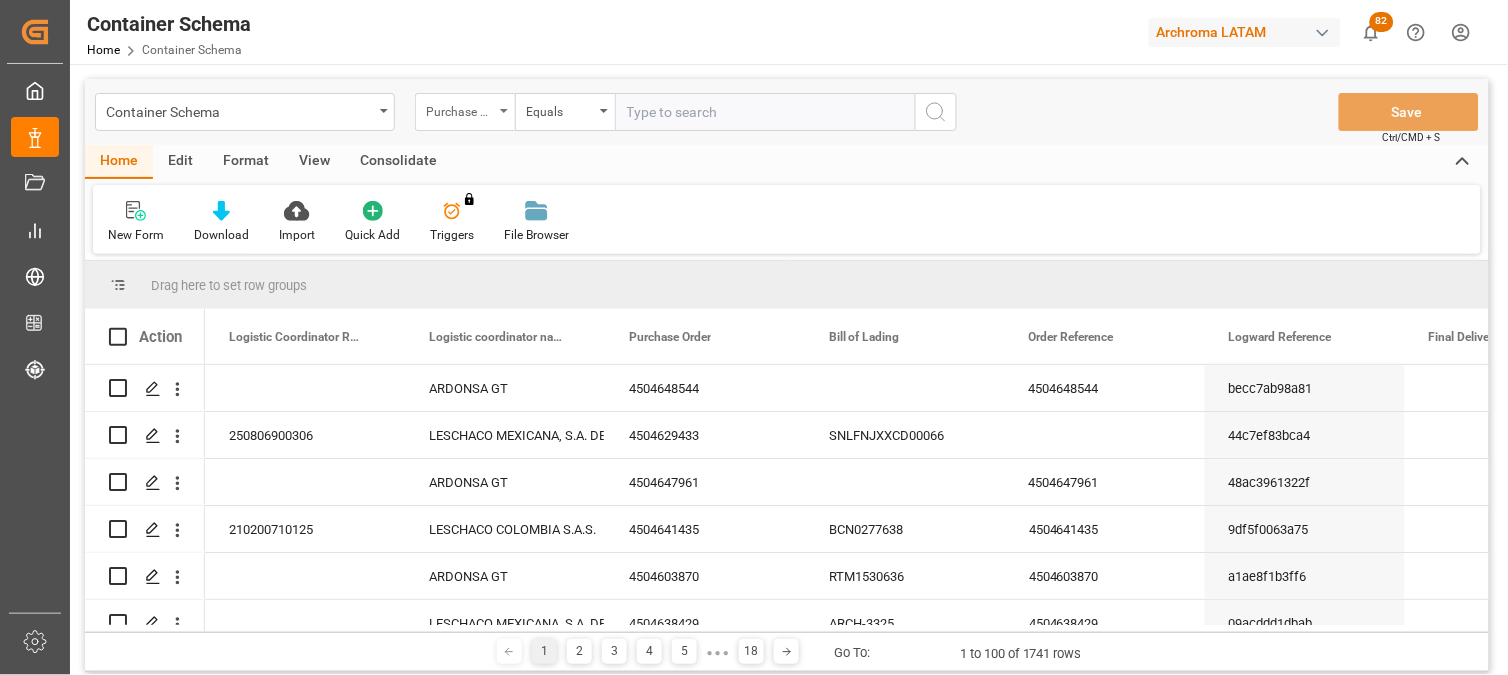 click on "Purchase Order" at bounding box center (465, 112) 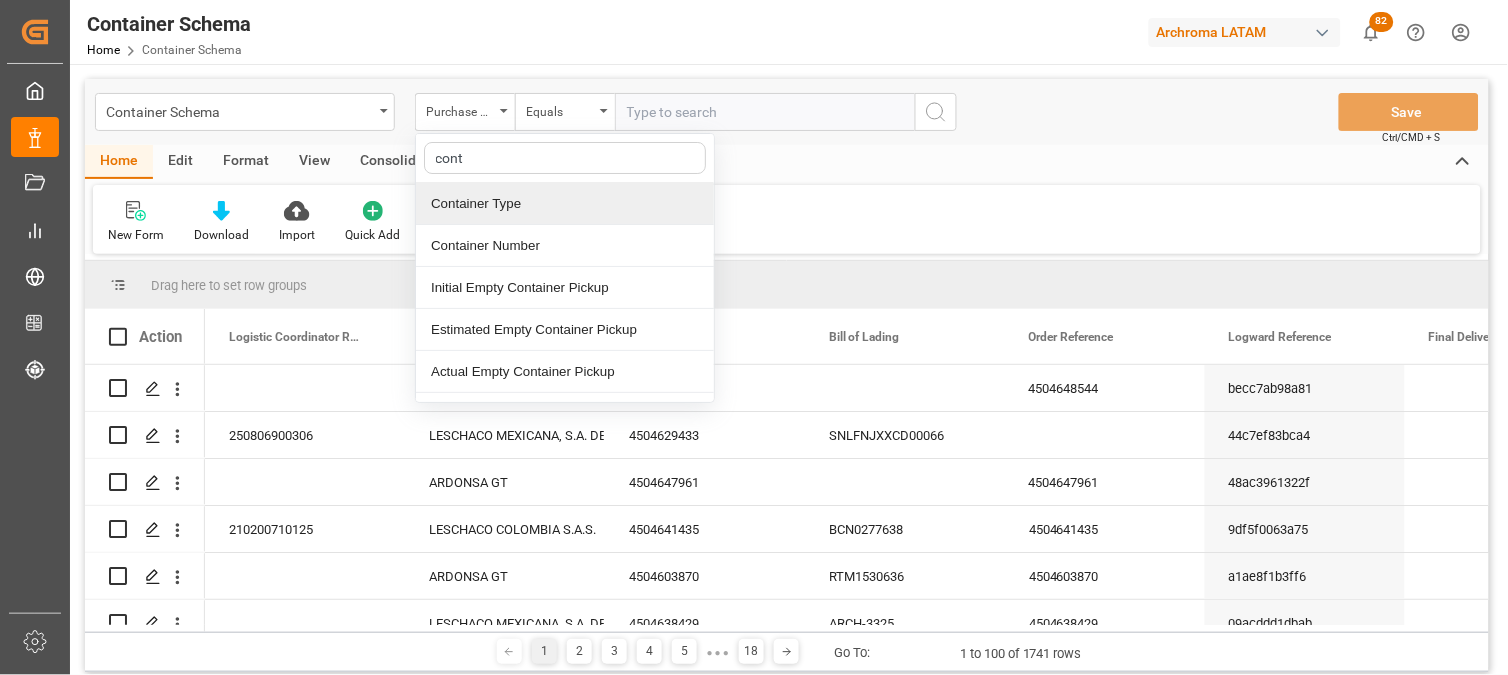 type on "conta" 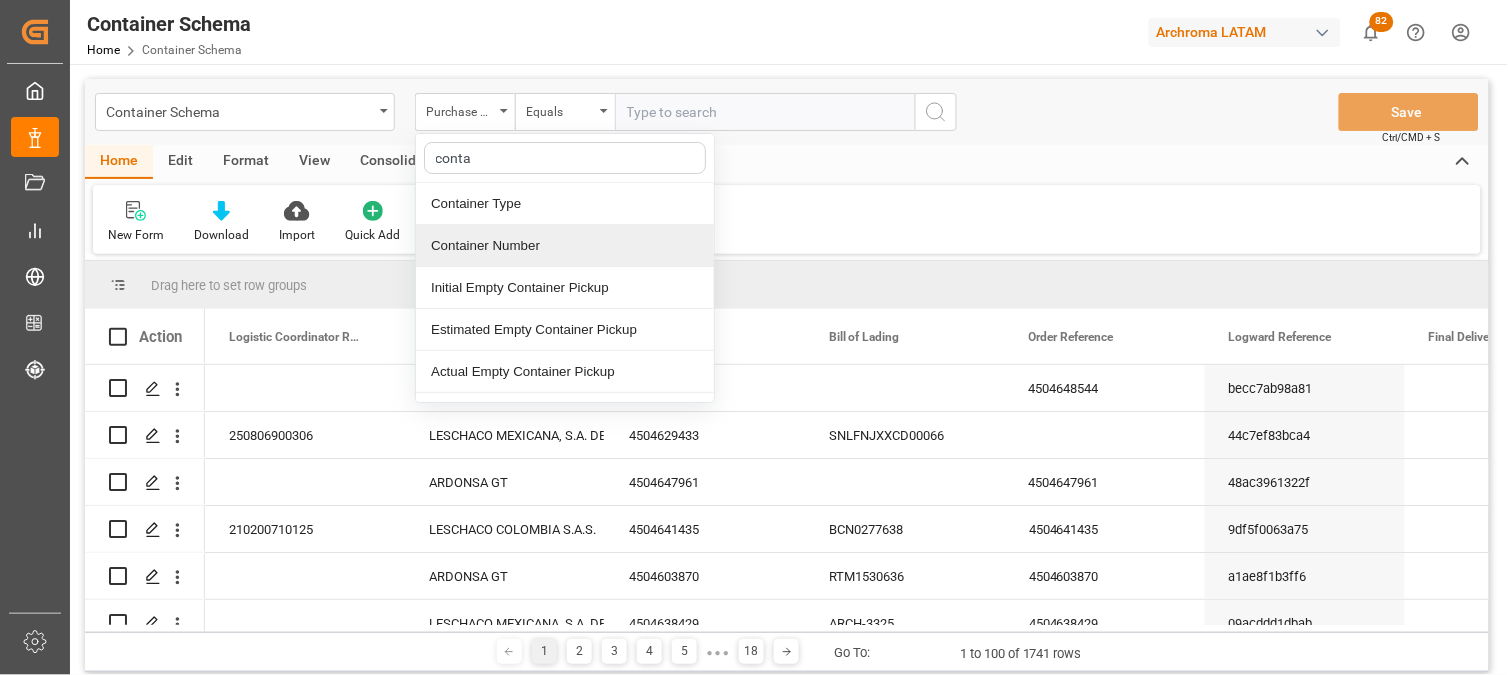 click on "Container Number" at bounding box center [565, 246] 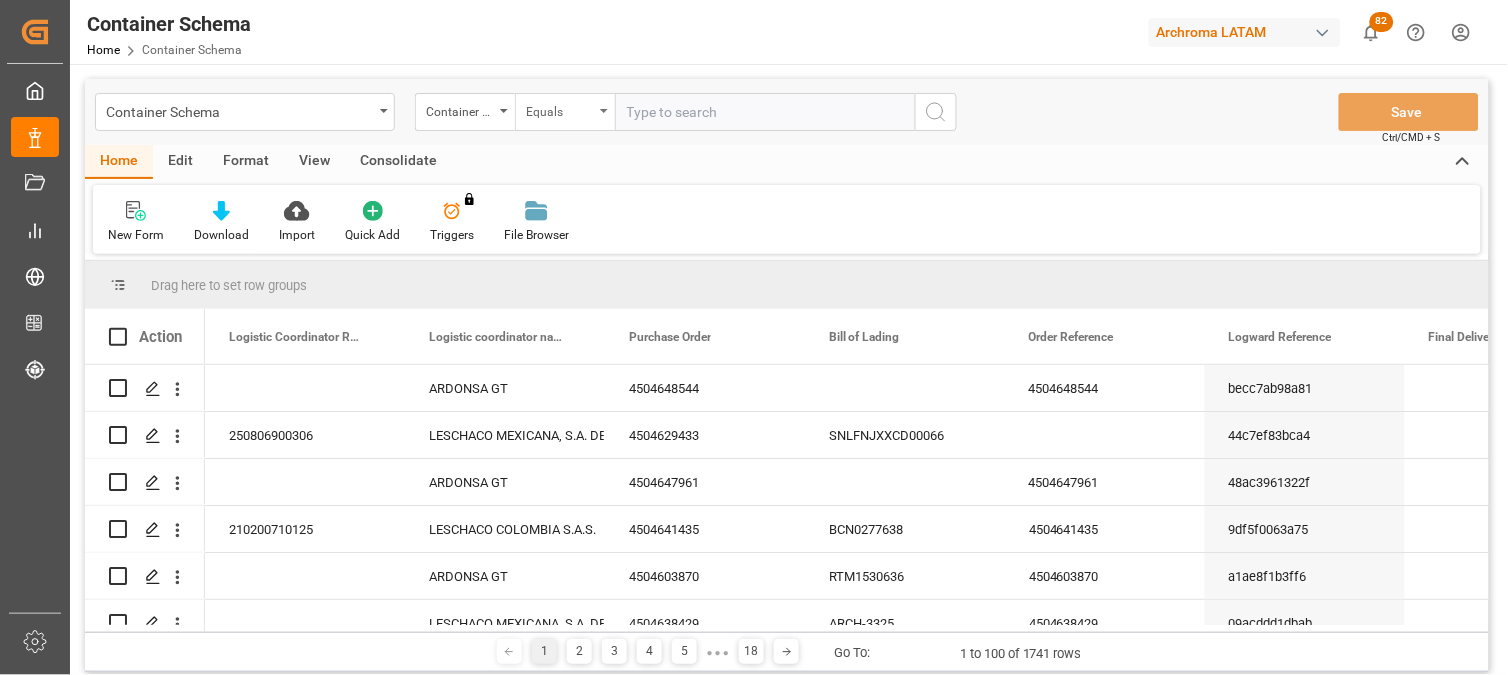 drag, startPoint x: 575, startPoint y: 108, endPoint x: 570, endPoint y: 128, distance: 20.615528 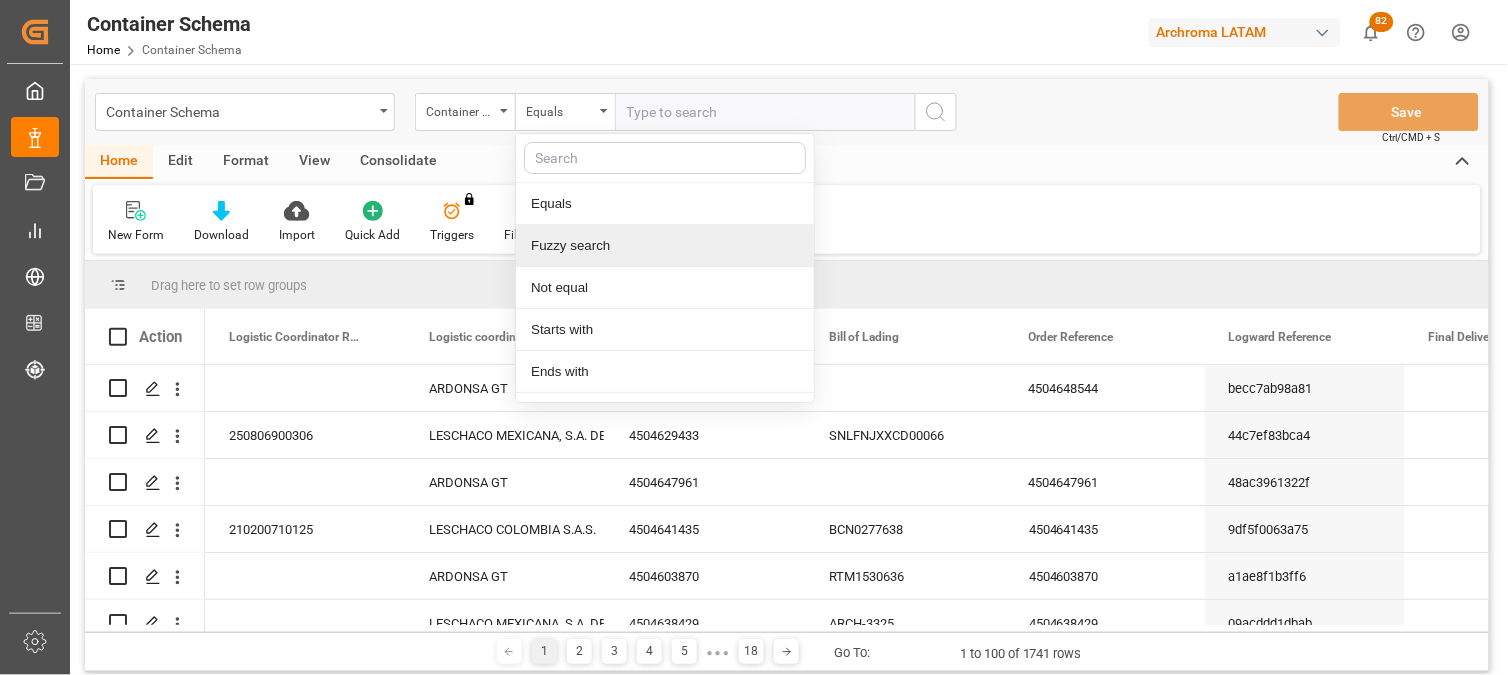 click on "Fuzzy search" at bounding box center (665, 246) 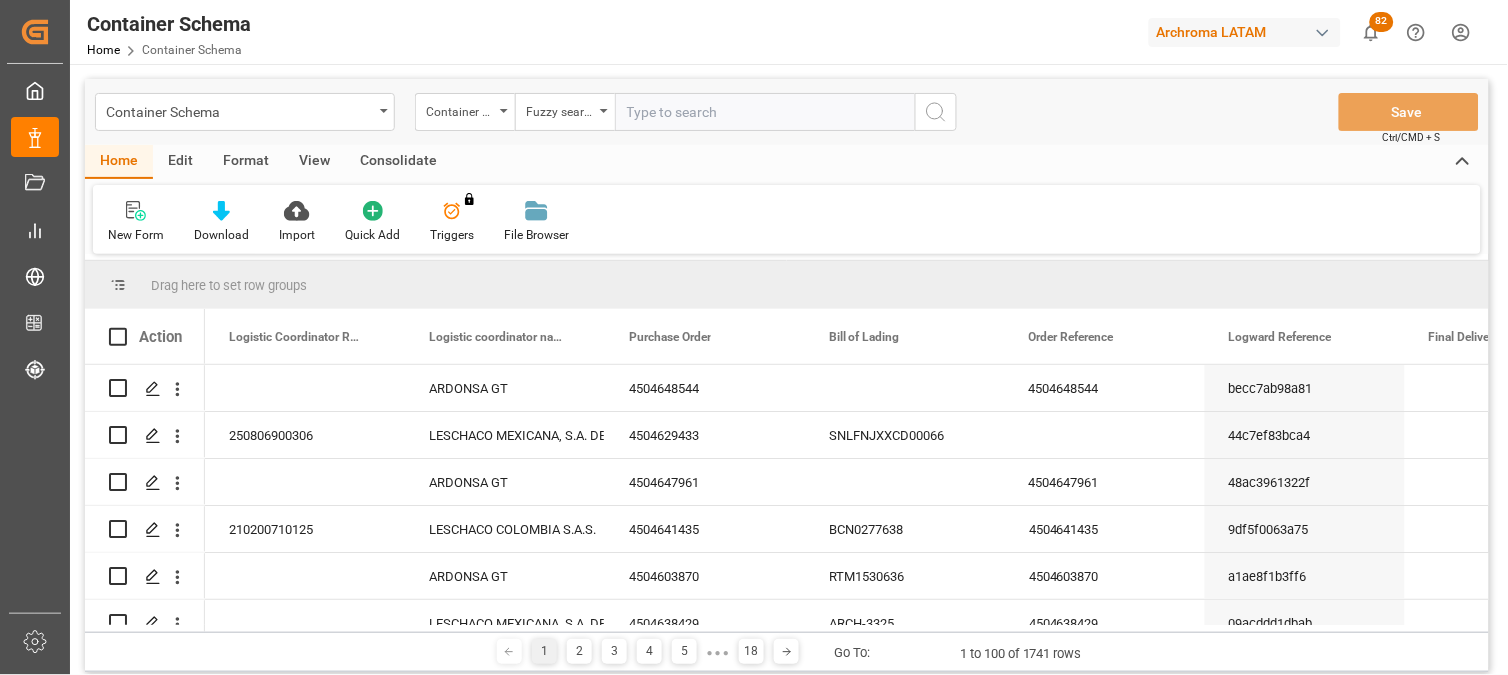 paste on "MRKU6674164" 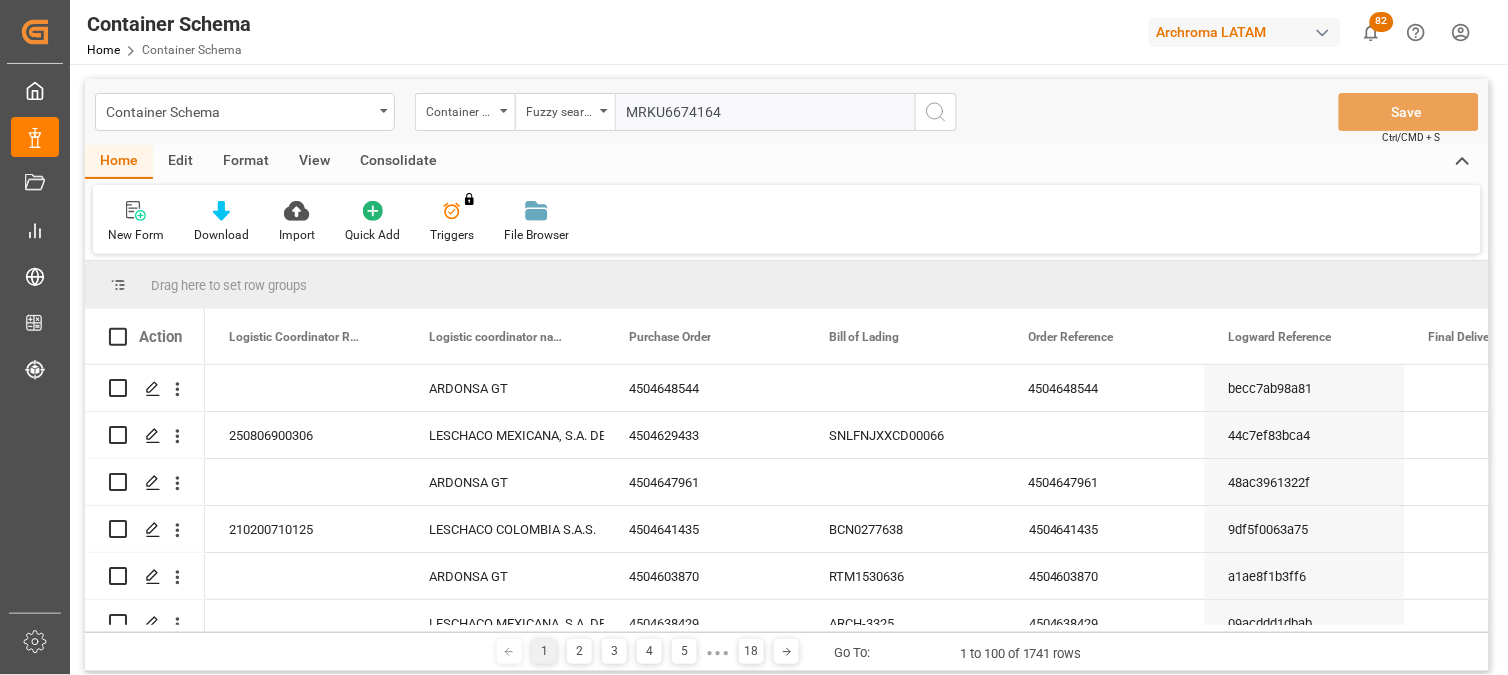type on "MRKU6674164" 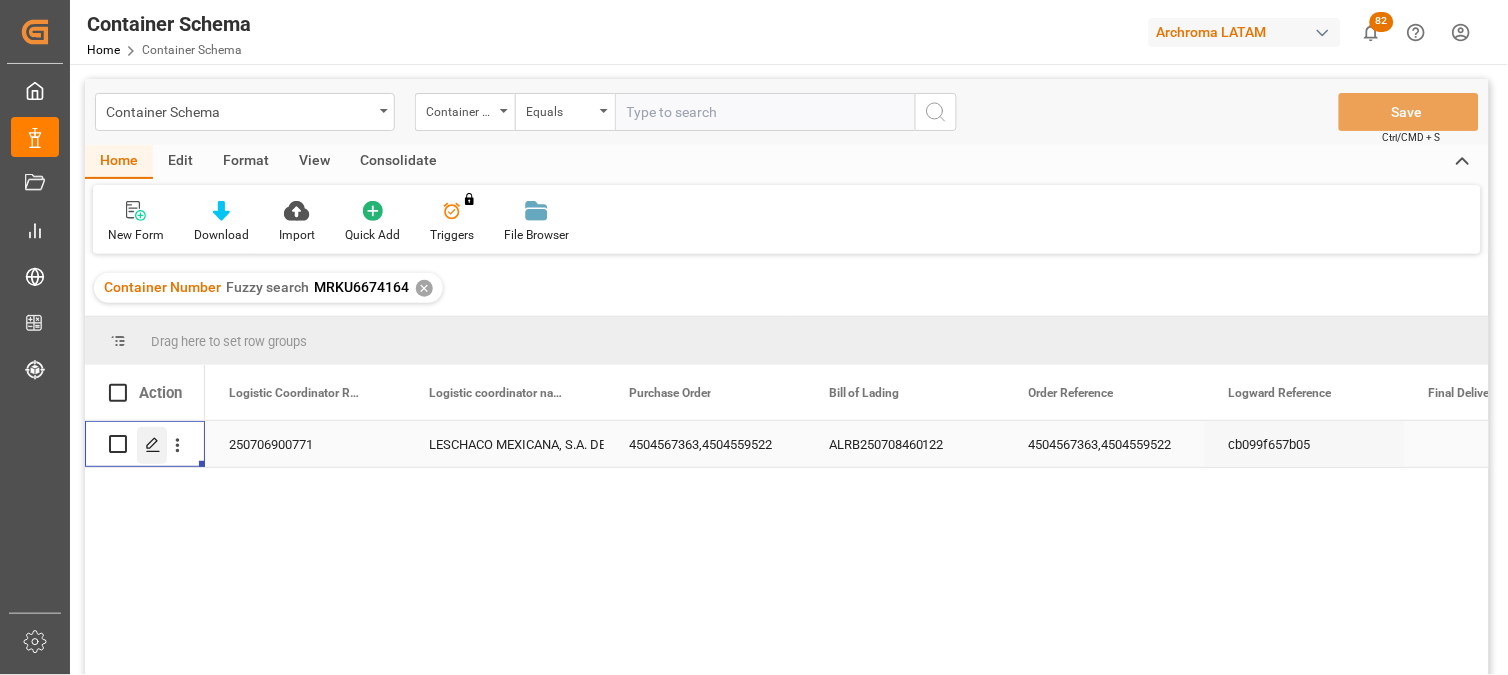 click 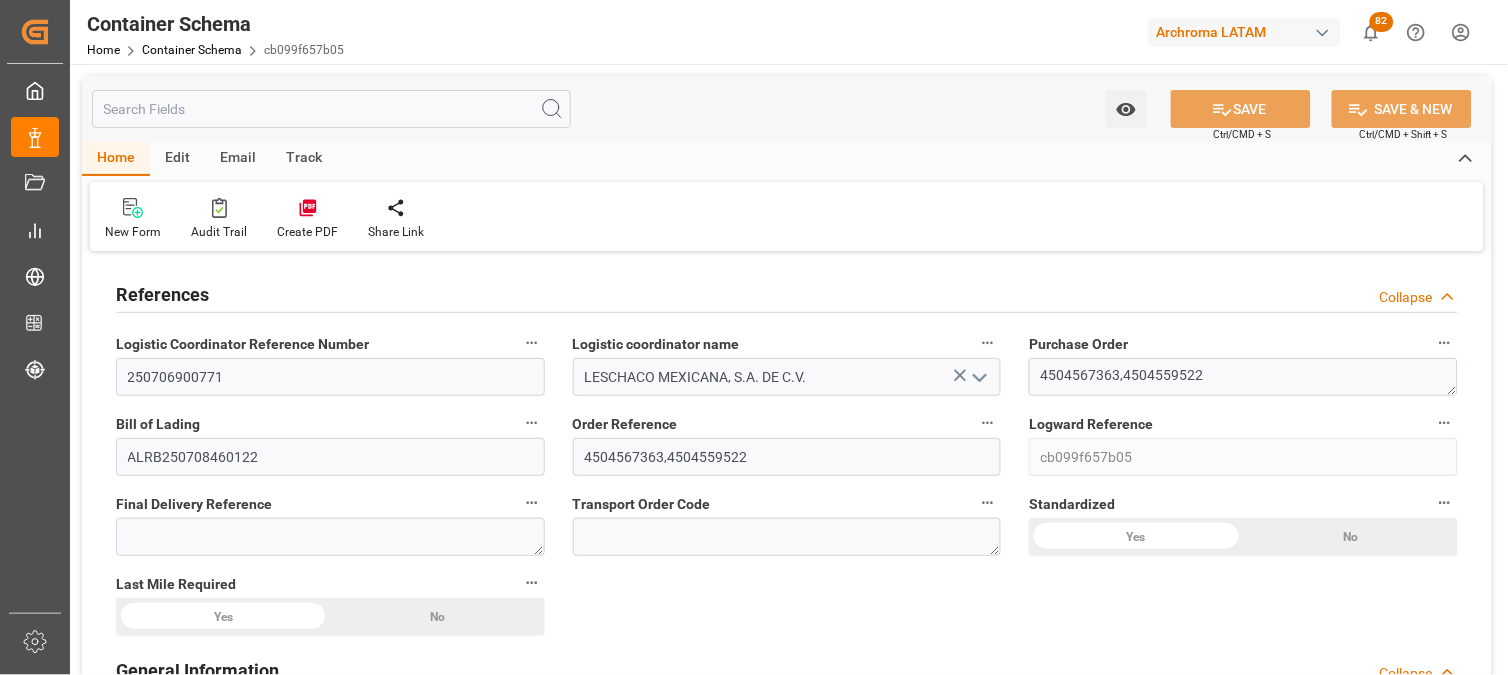 type on "10" 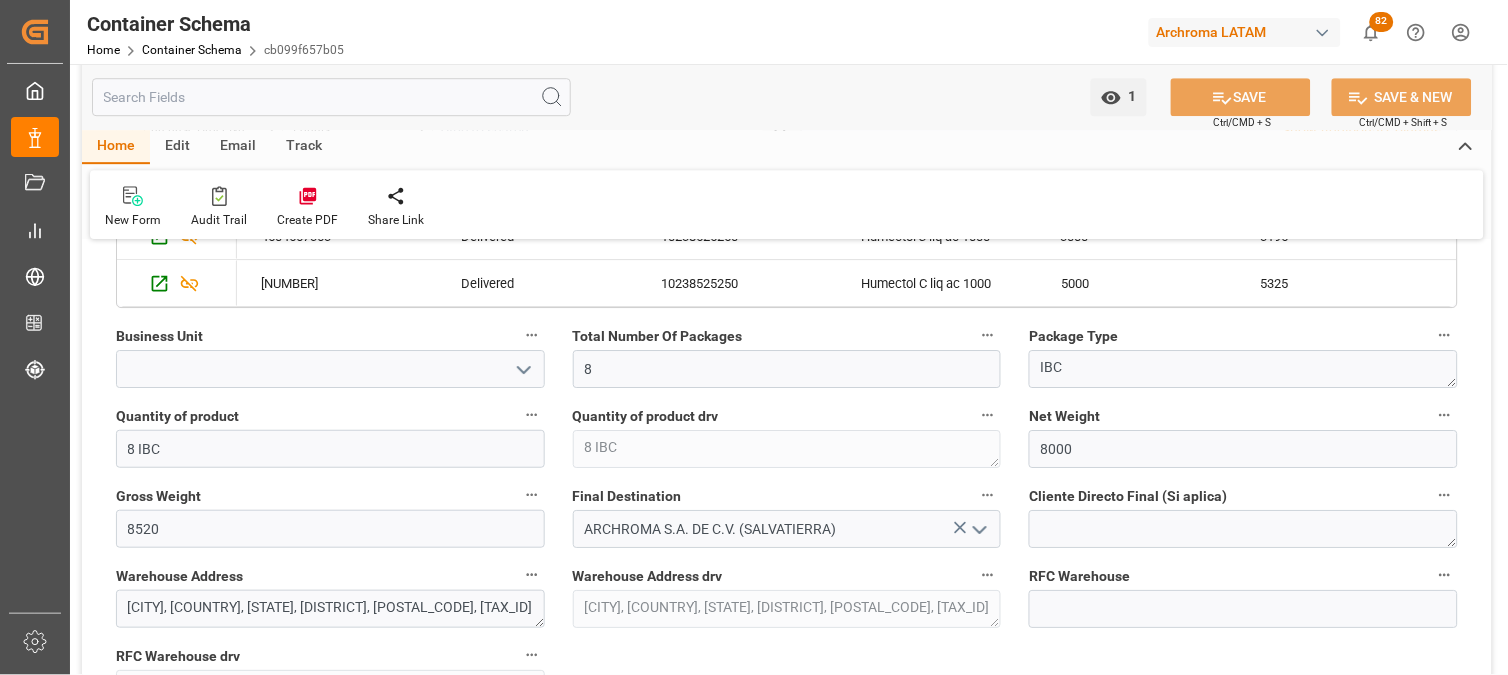 click 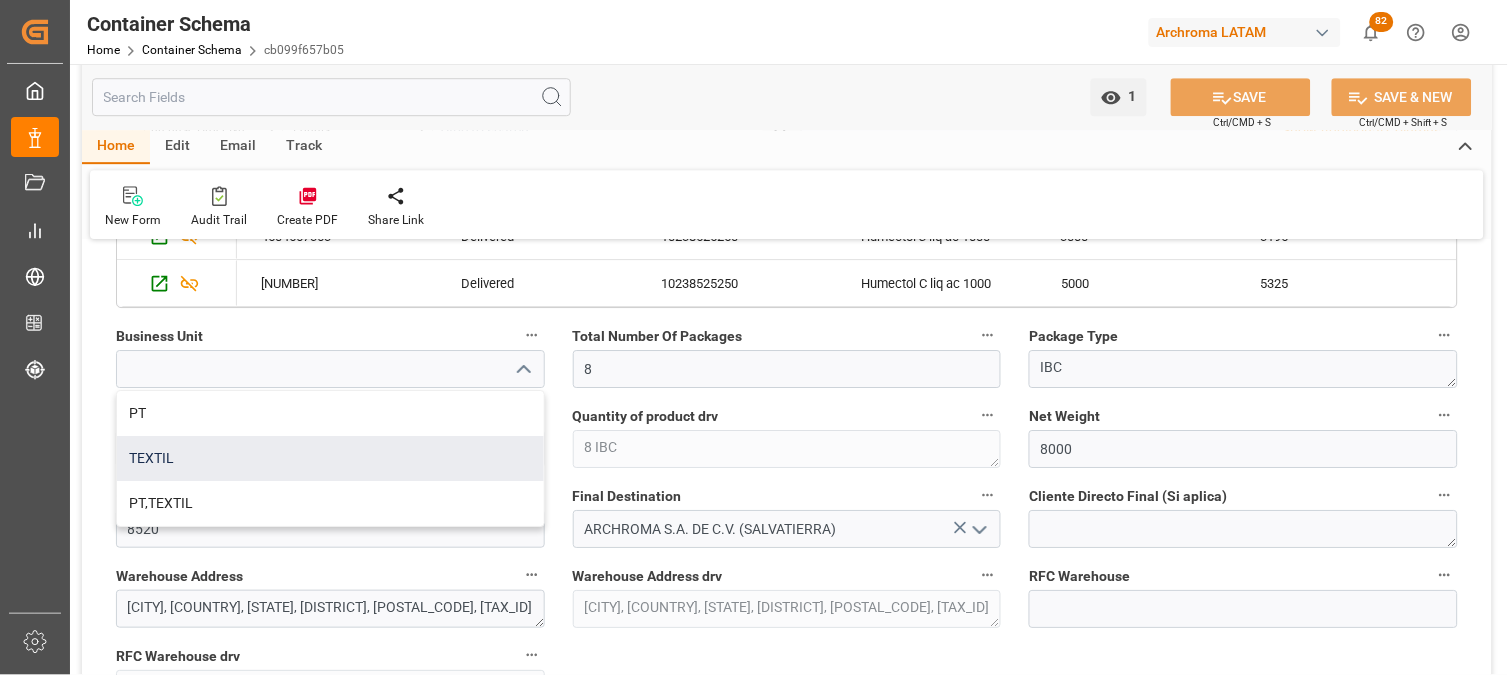 click on "TEXTIL" at bounding box center (330, 458) 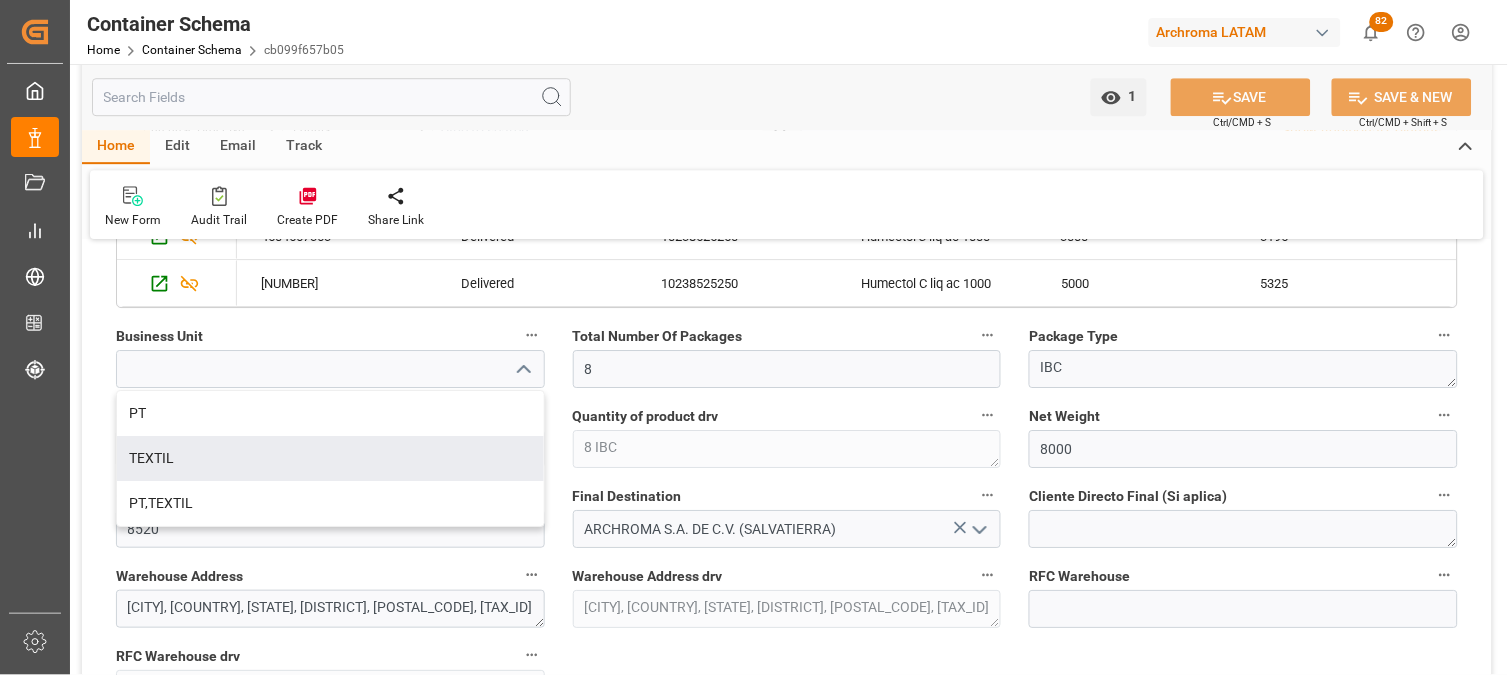 type on "TEXTIL" 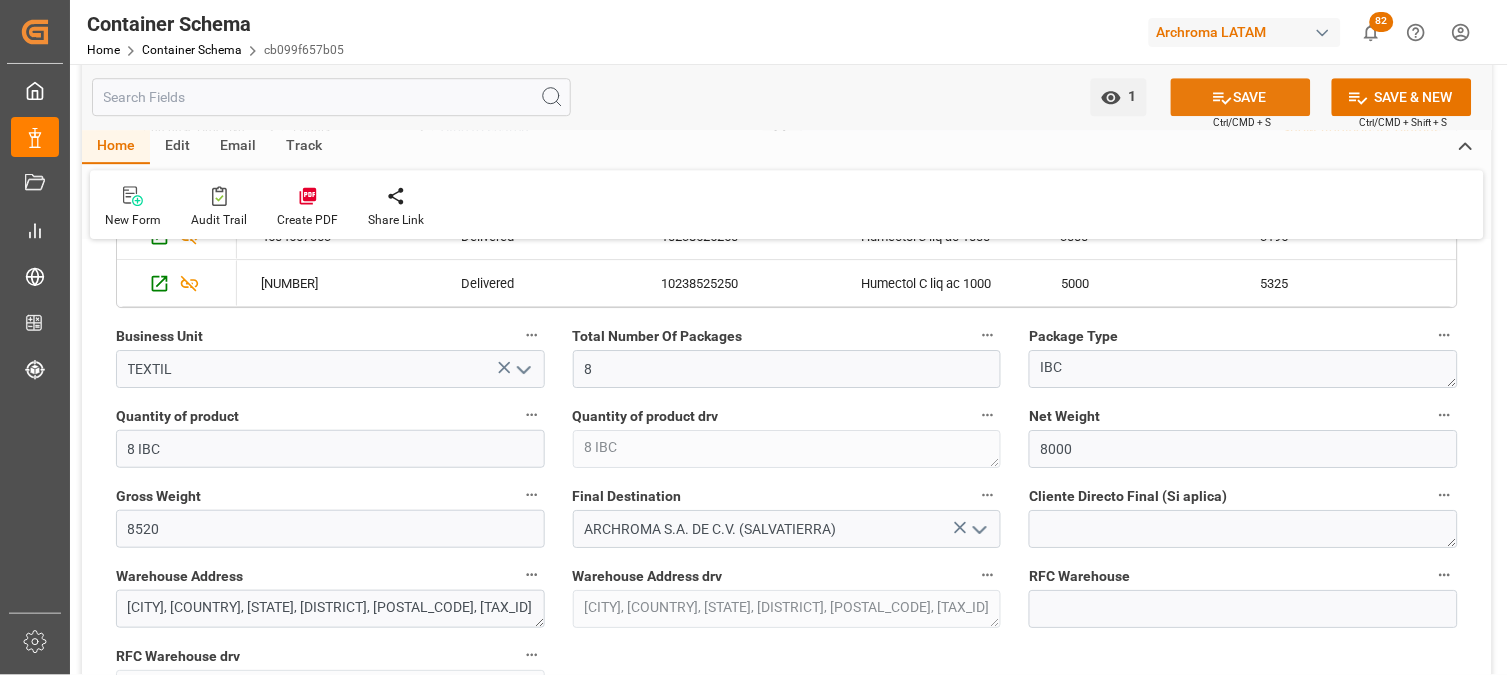 click on "SAVE" at bounding box center [1241, 97] 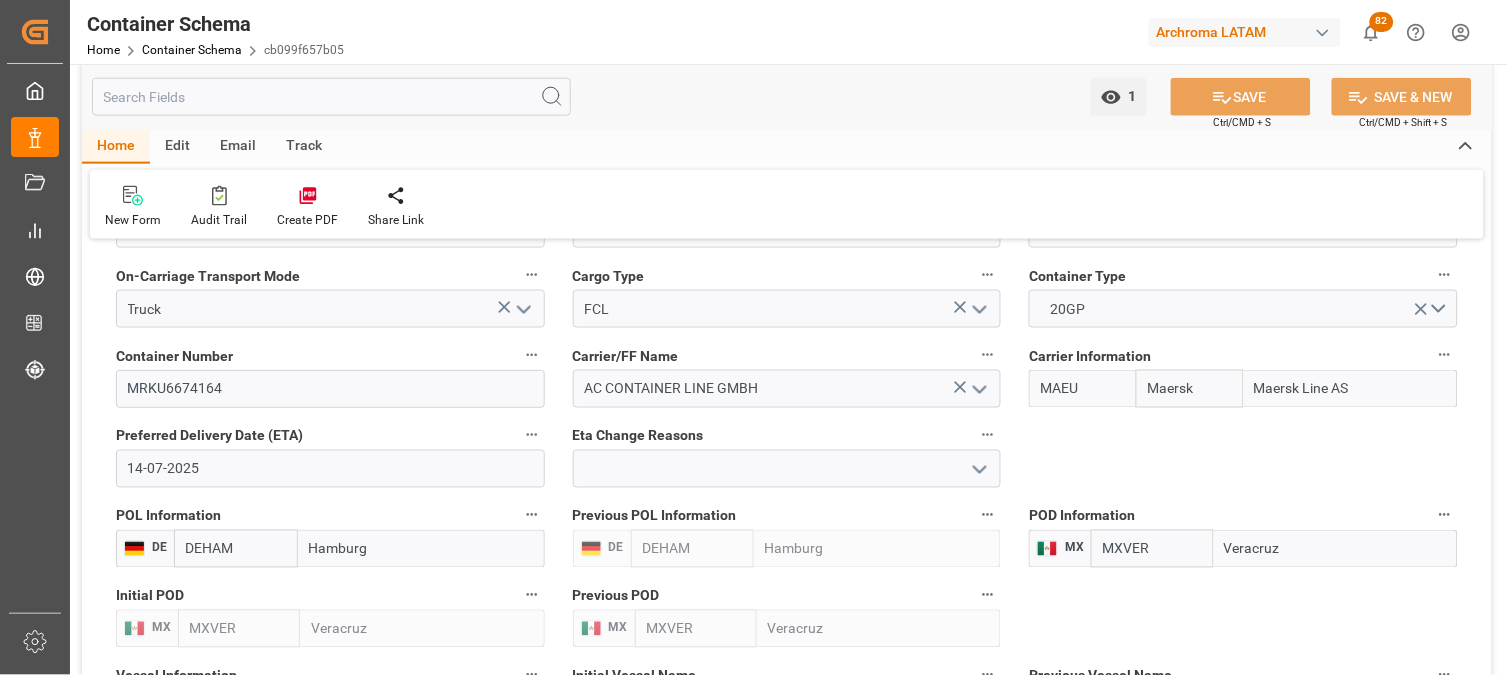 scroll, scrollTop: 2144, scrollLeft: 0, axis: vertical 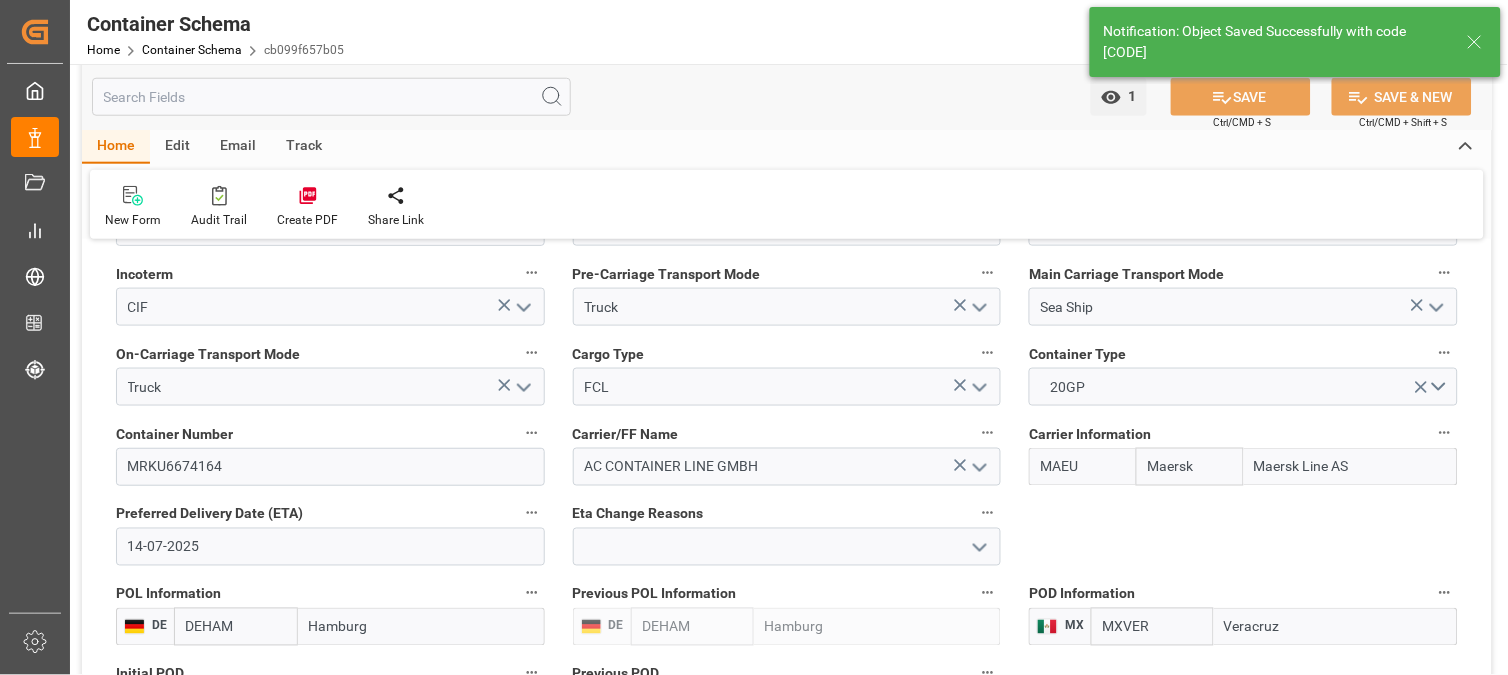 type on "12" 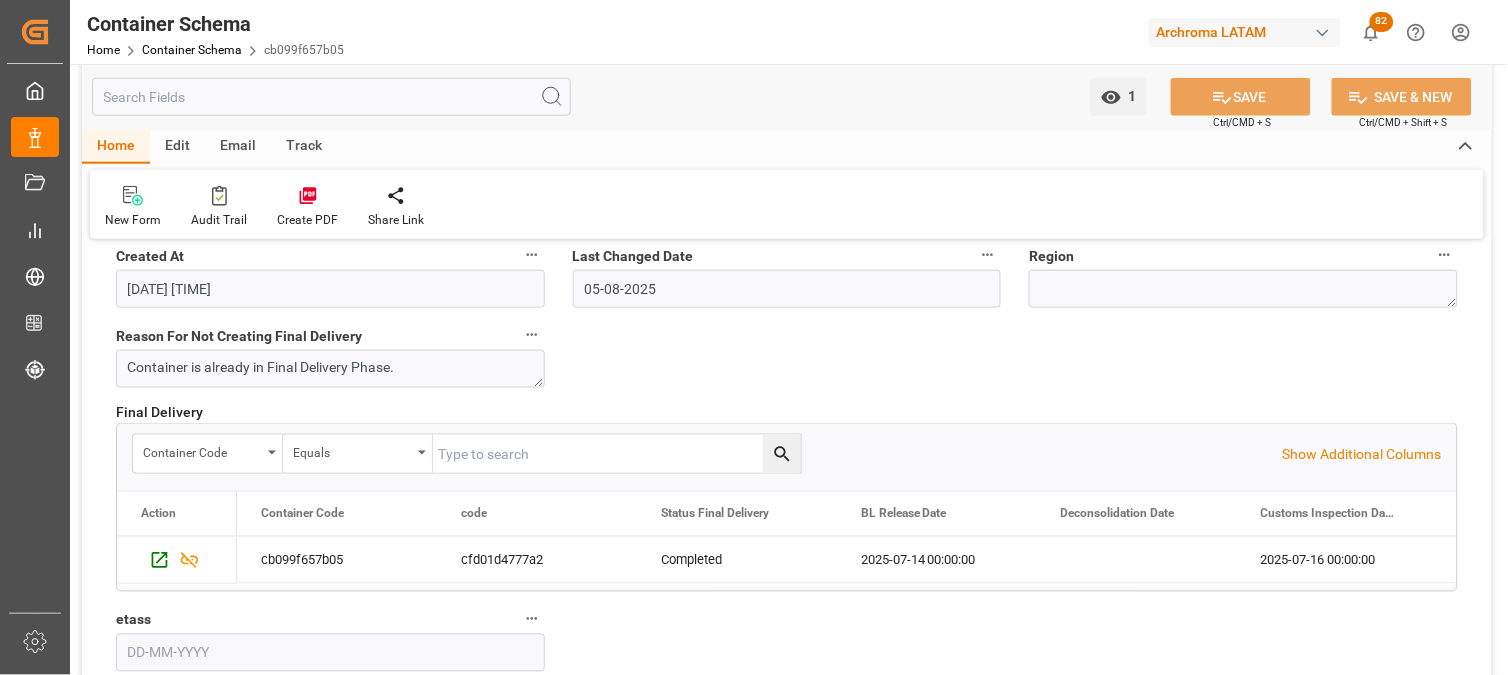 scroll, scrollTop: 3888, scrollLeft: 0, axis: vertical 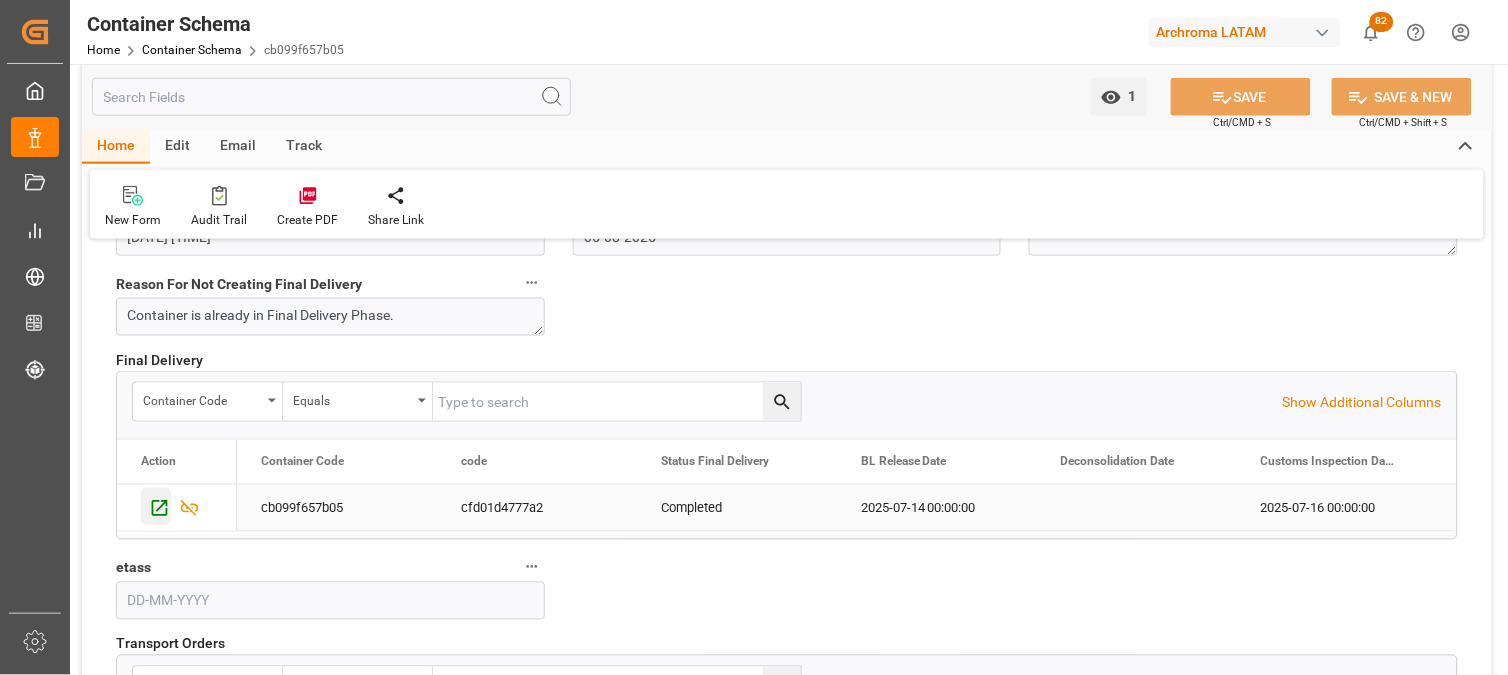 click 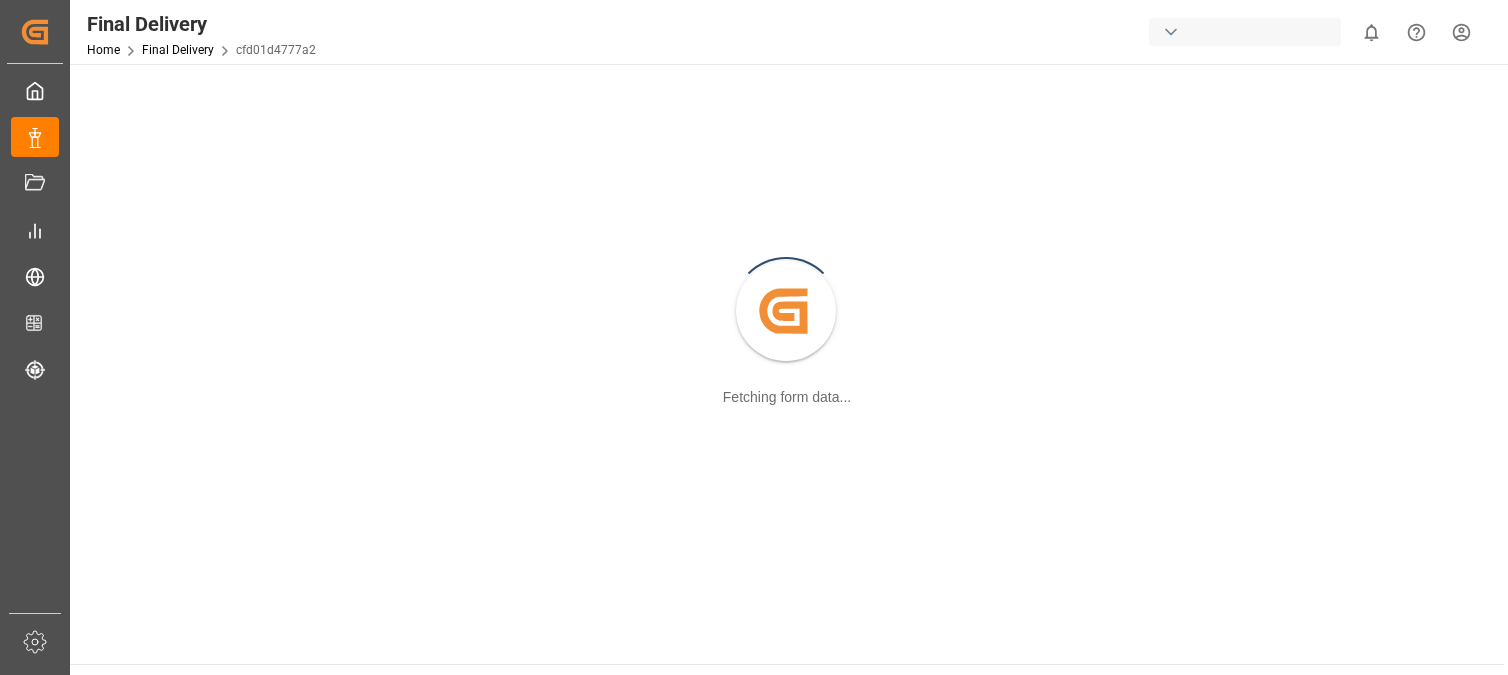 scroll, scrollTop: 0, scrollLeft: 0, axis: both 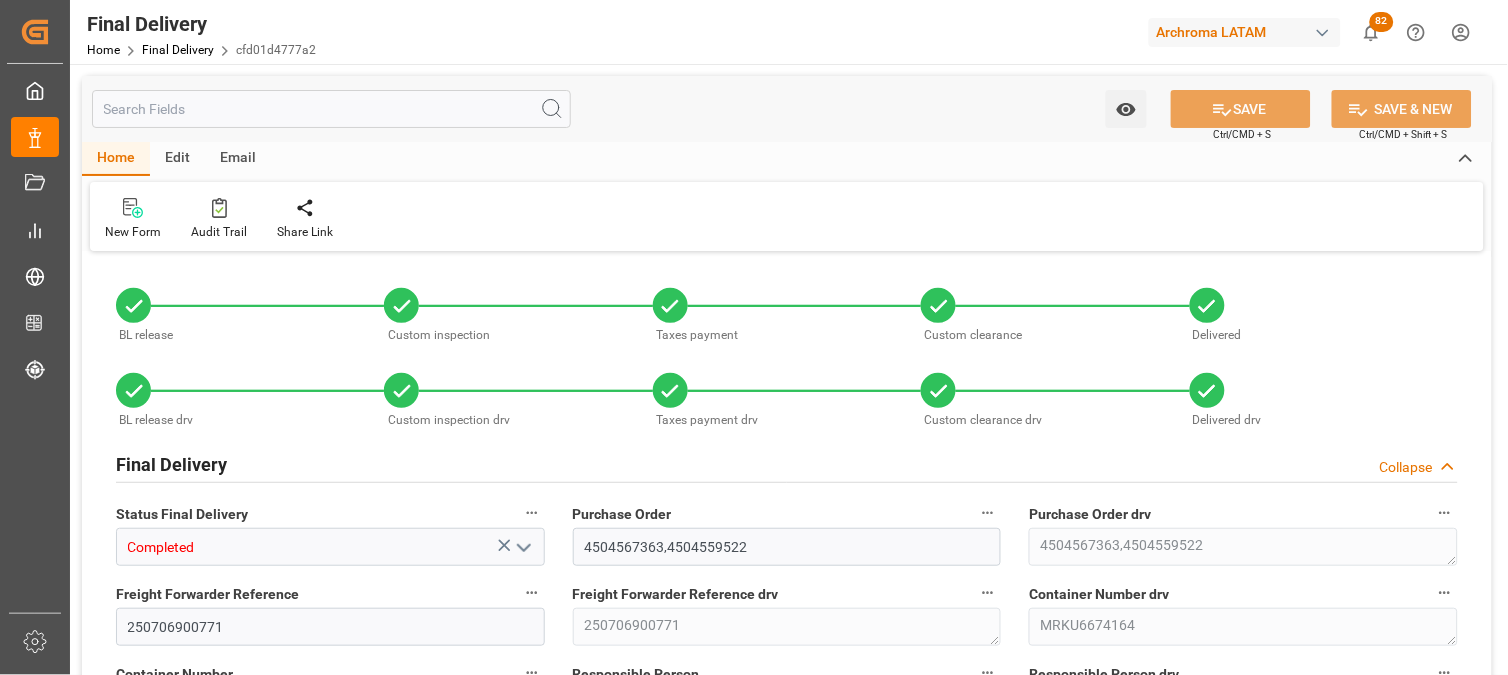 type on "0" 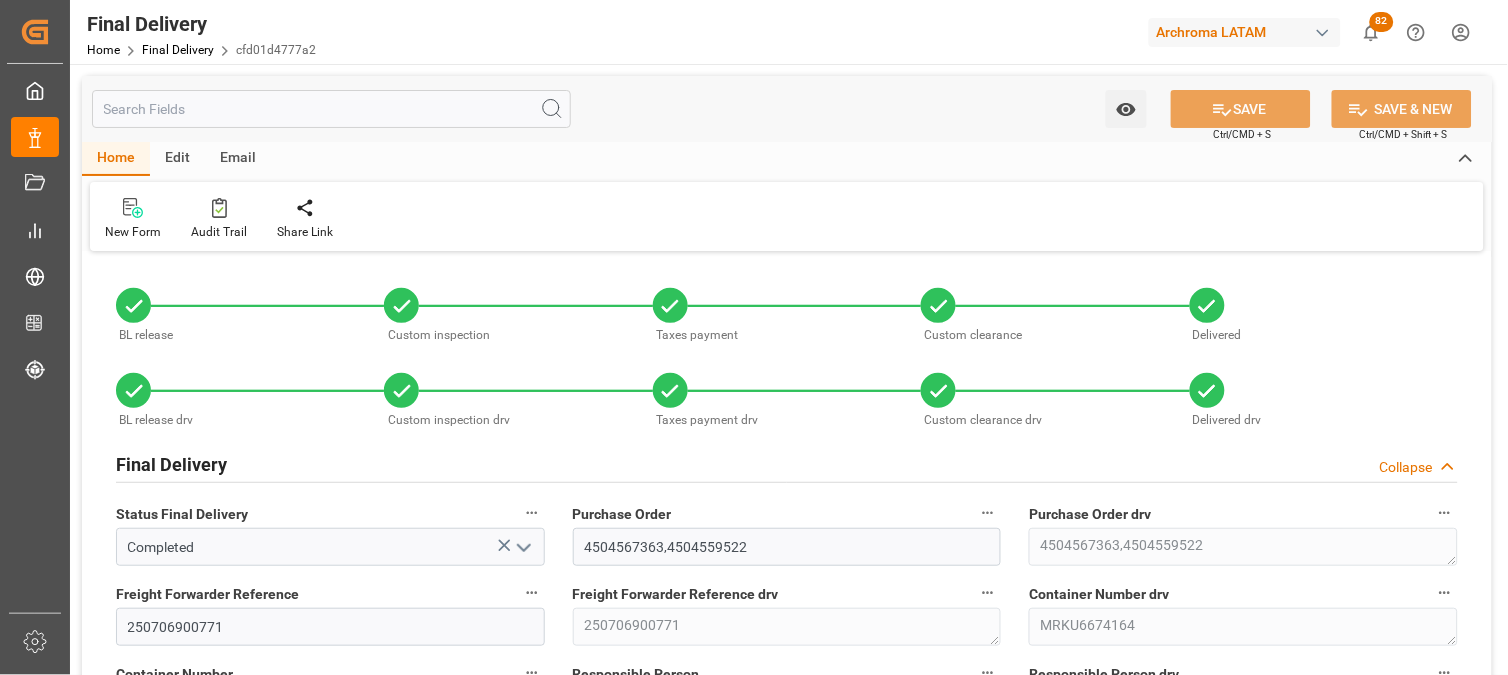 type on "14-07-2025" 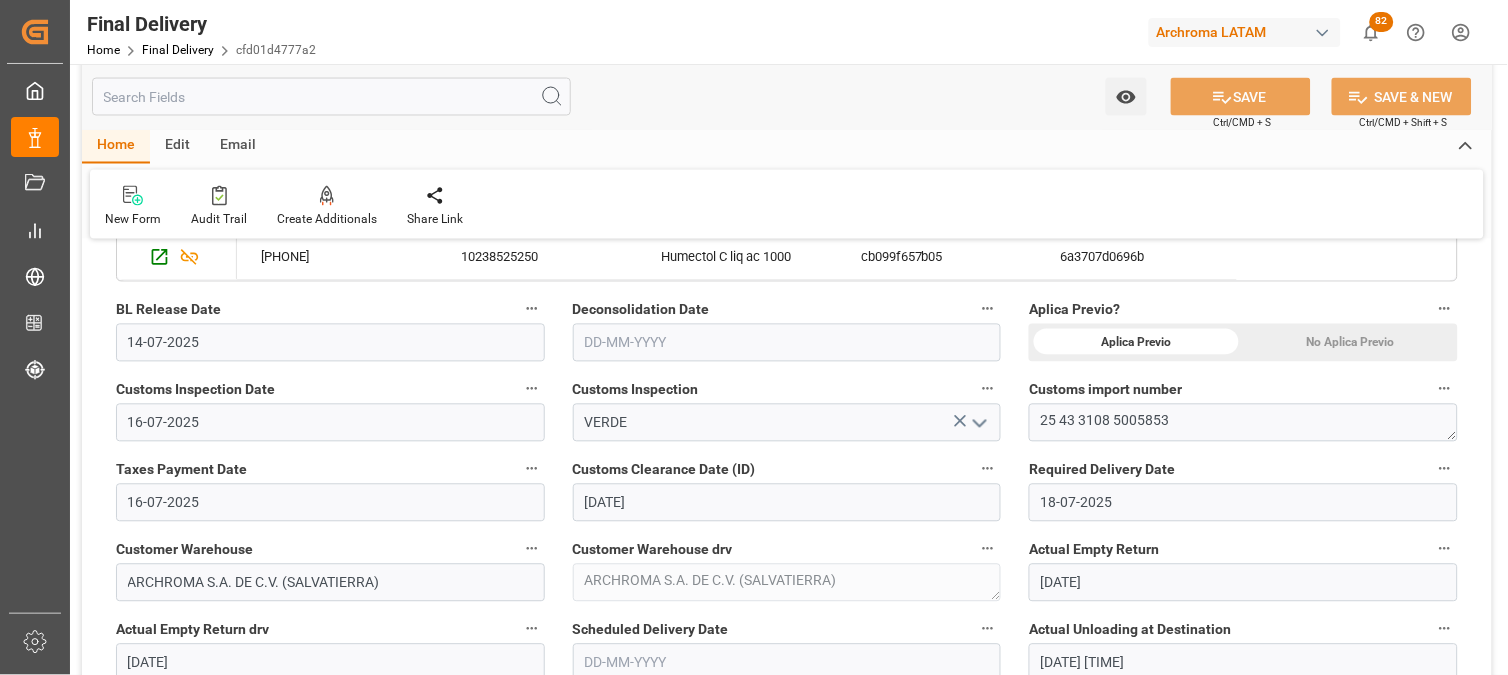 scroll, scrollTop: 888, scrollLeft: 0, axis: vertical 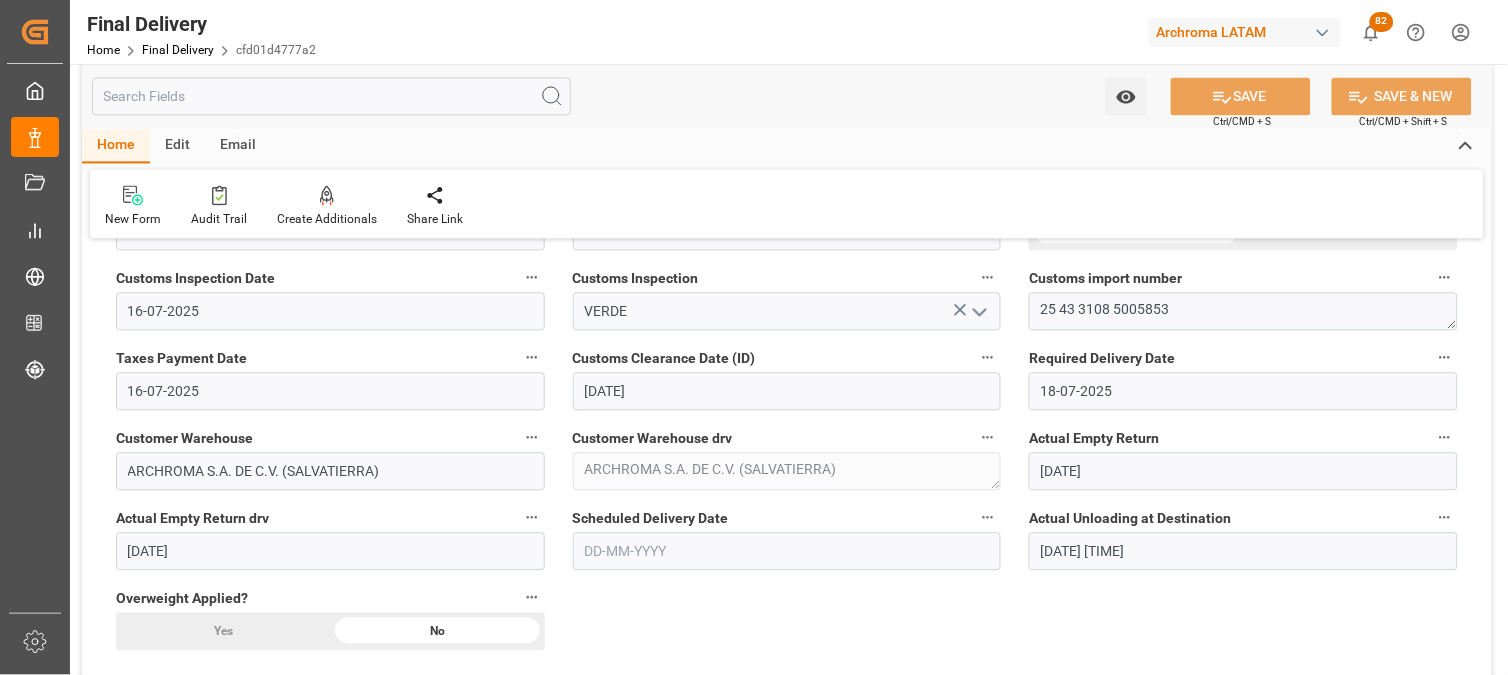 click at bounding box center (787, 552) 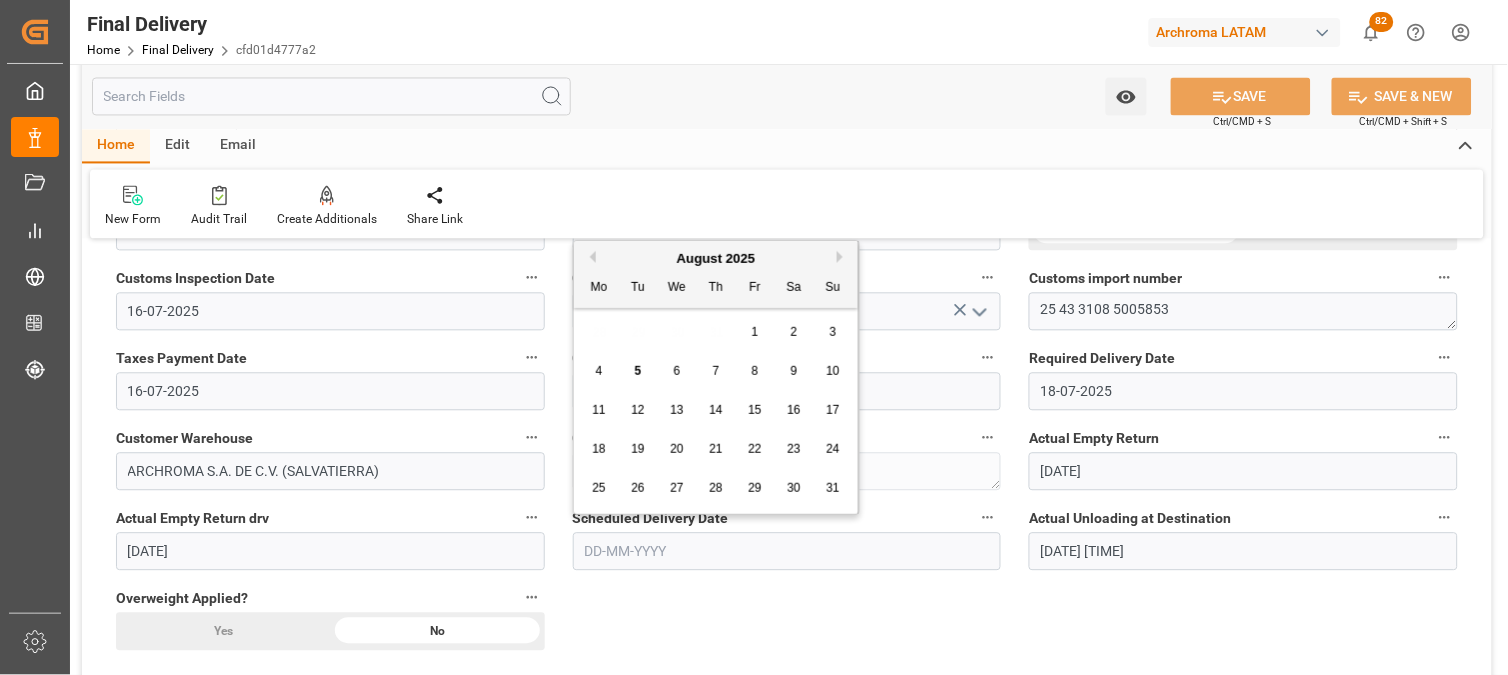 click on "Previous Month" at bounding box center (590, 257) 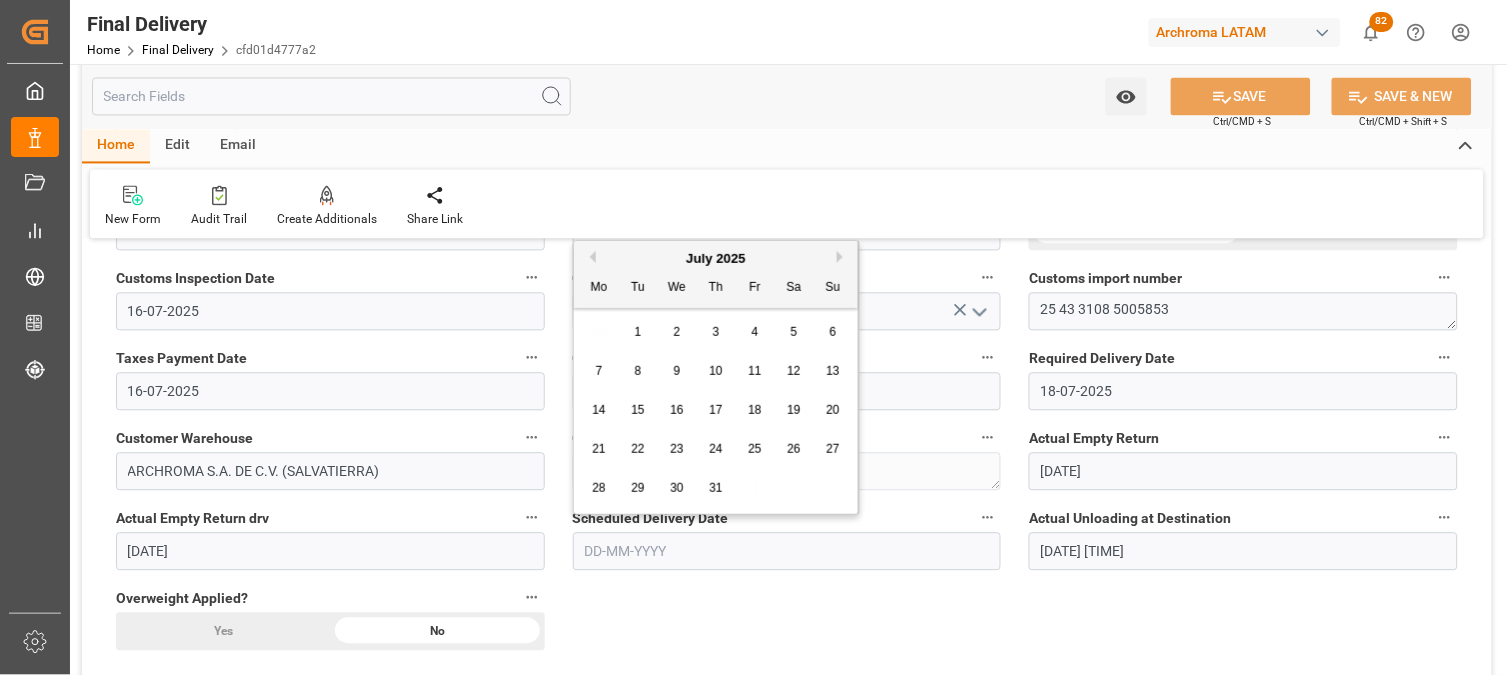 click on "18" at bounding box center (754, 410) 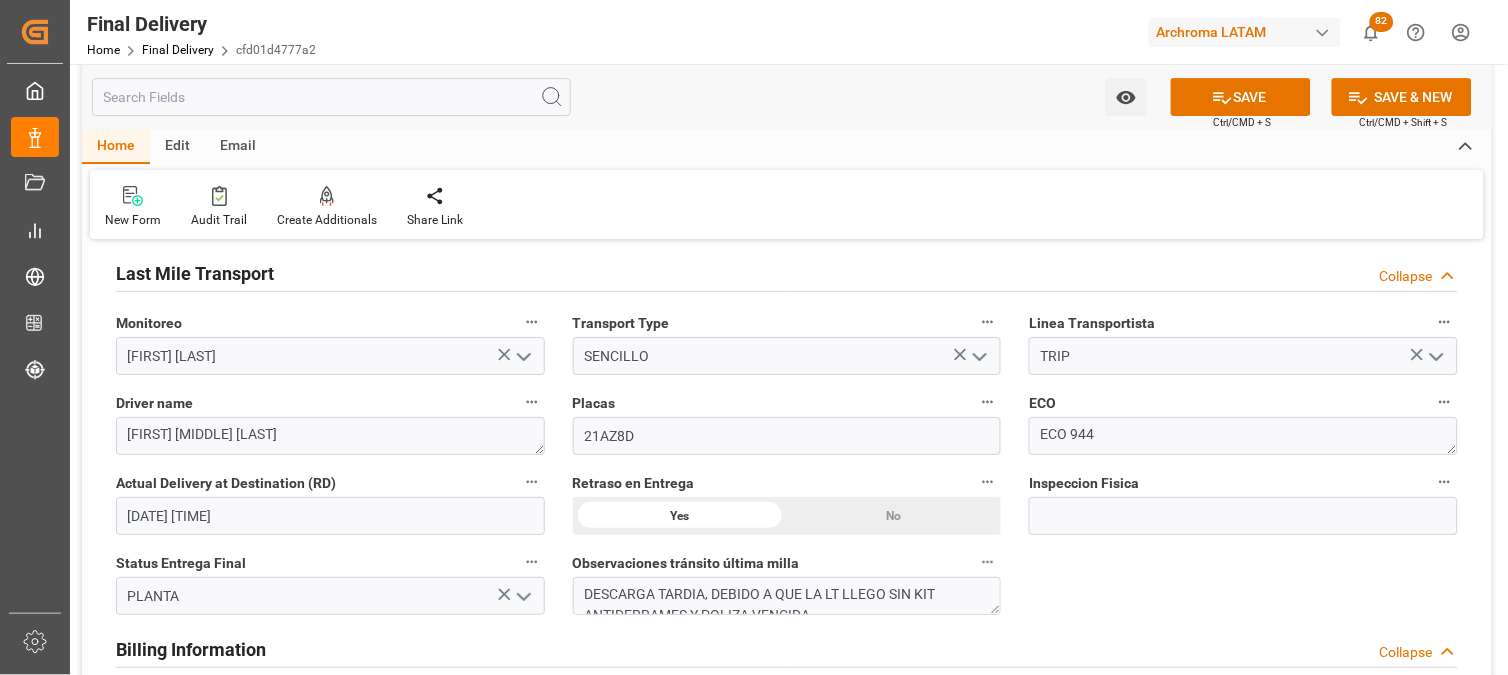 scroll, scrollTop: 1555, scrollLeft: 0, axis: vertical 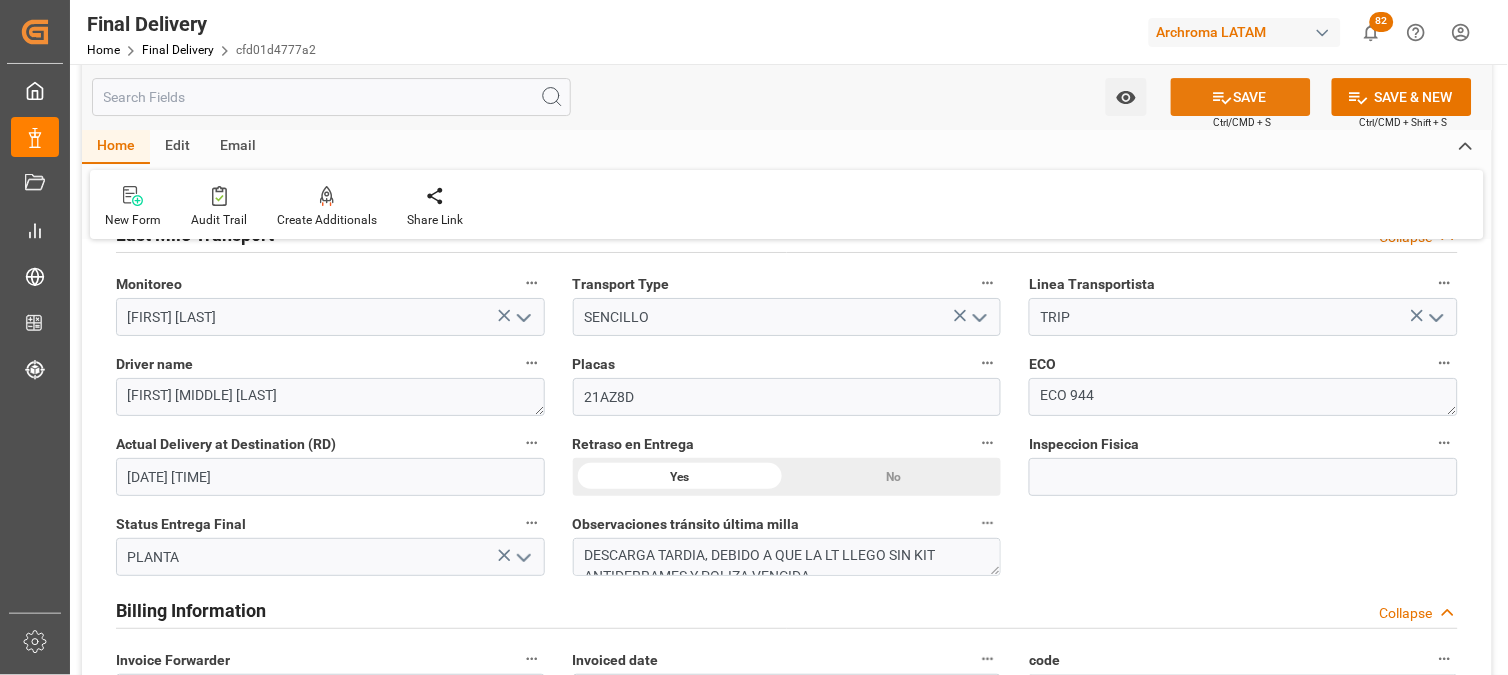 click on "SAVE" at bounding box center [1241, 97] 